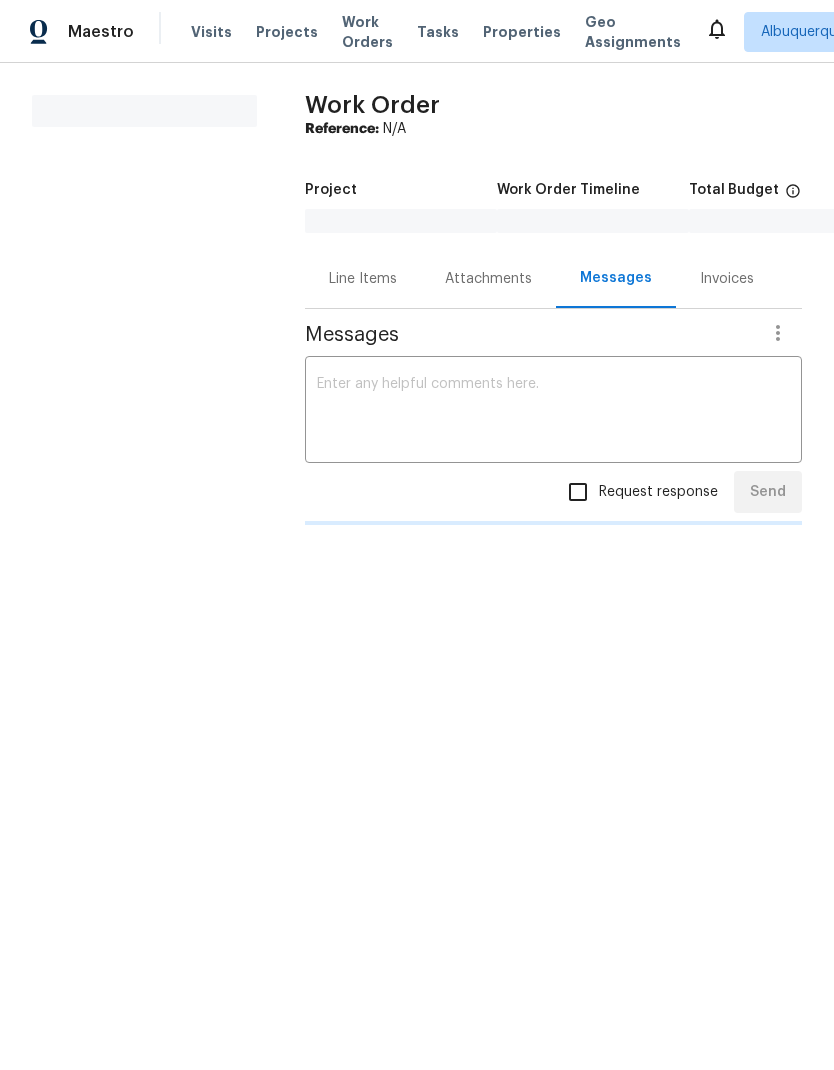 scroll, scrollTop: 0, scrollLeft: 0, axis: both 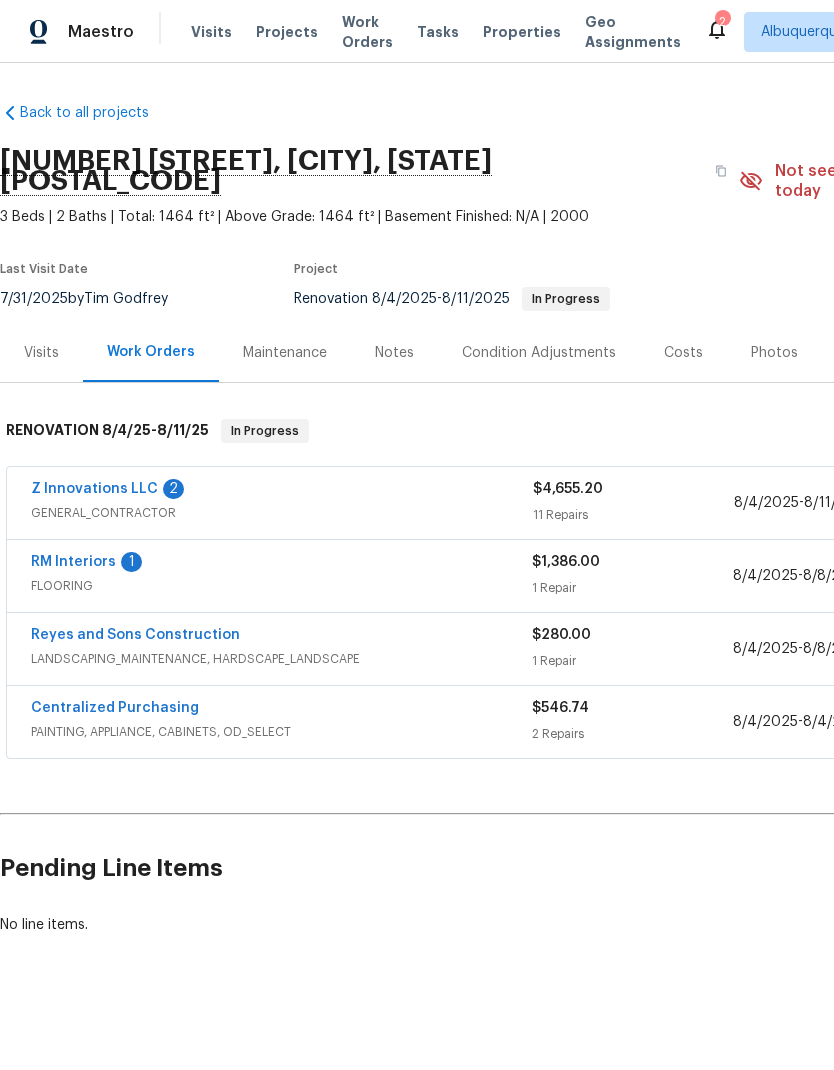 click on "Z Innovations LLC" at bounding box center (94, 489) 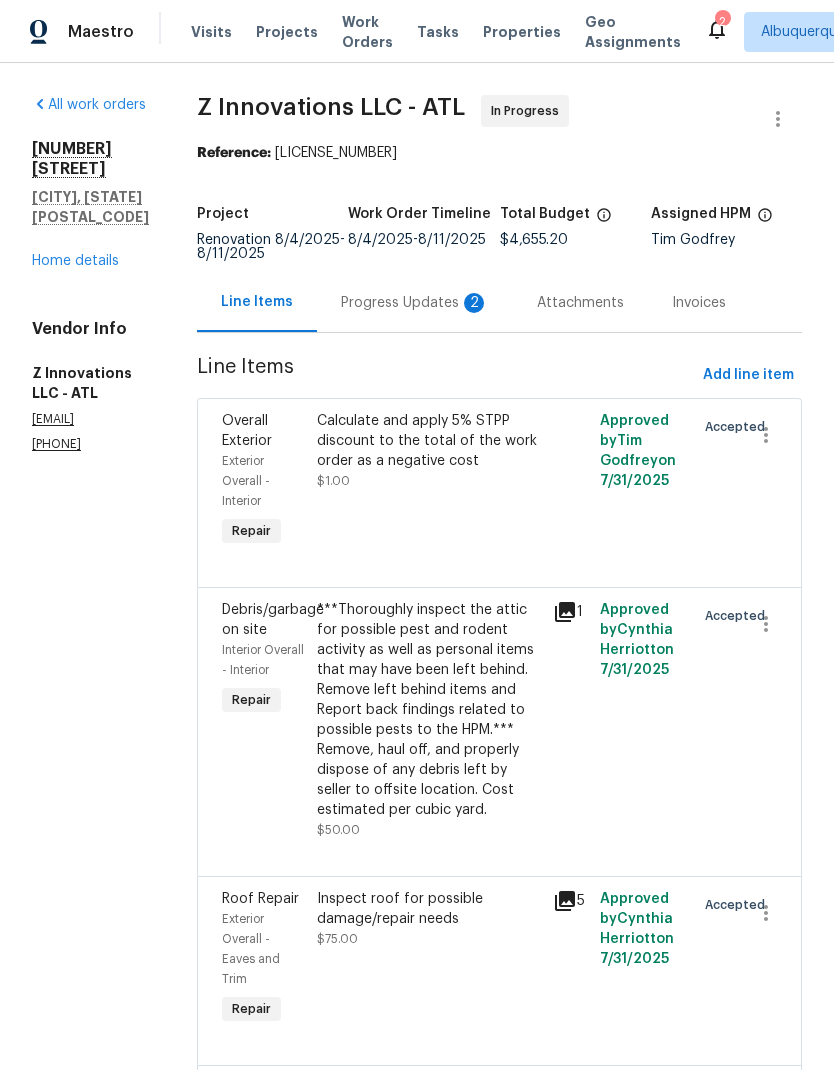 click on "Progress Updates 2" at bounding box center (415, 303) 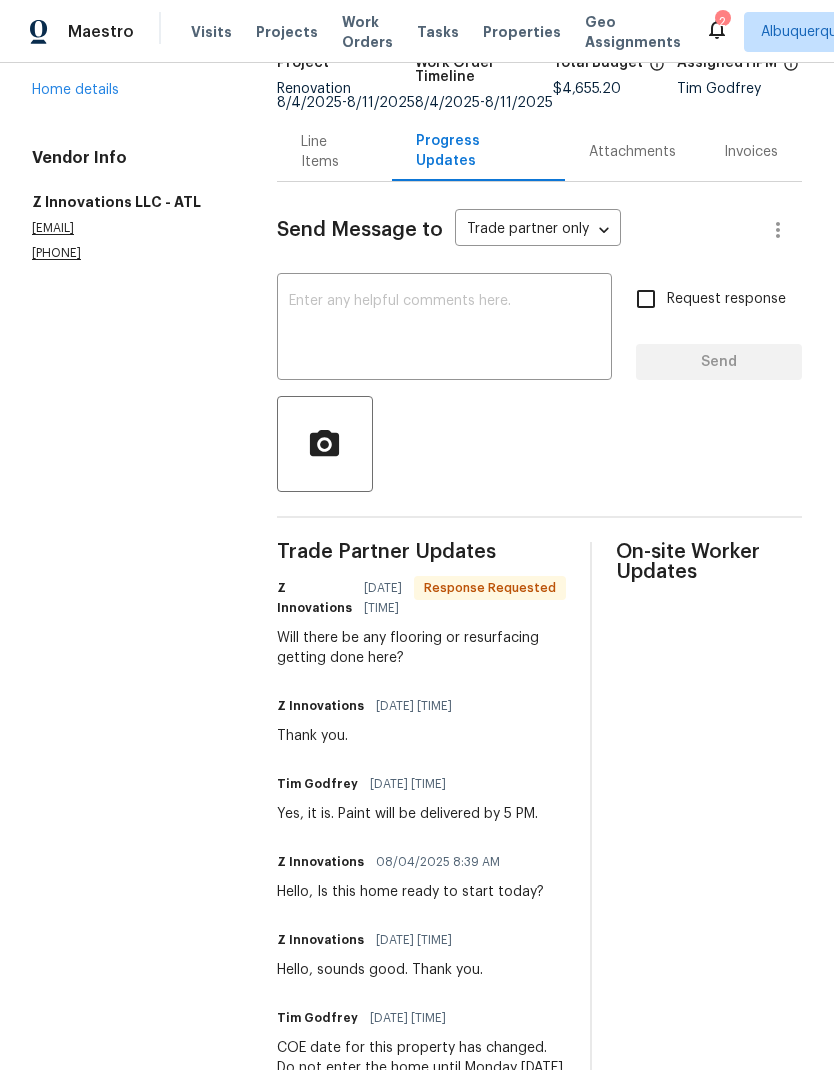 scroll, scrollTop: 150, scrollLeft: 0, axis: vertical 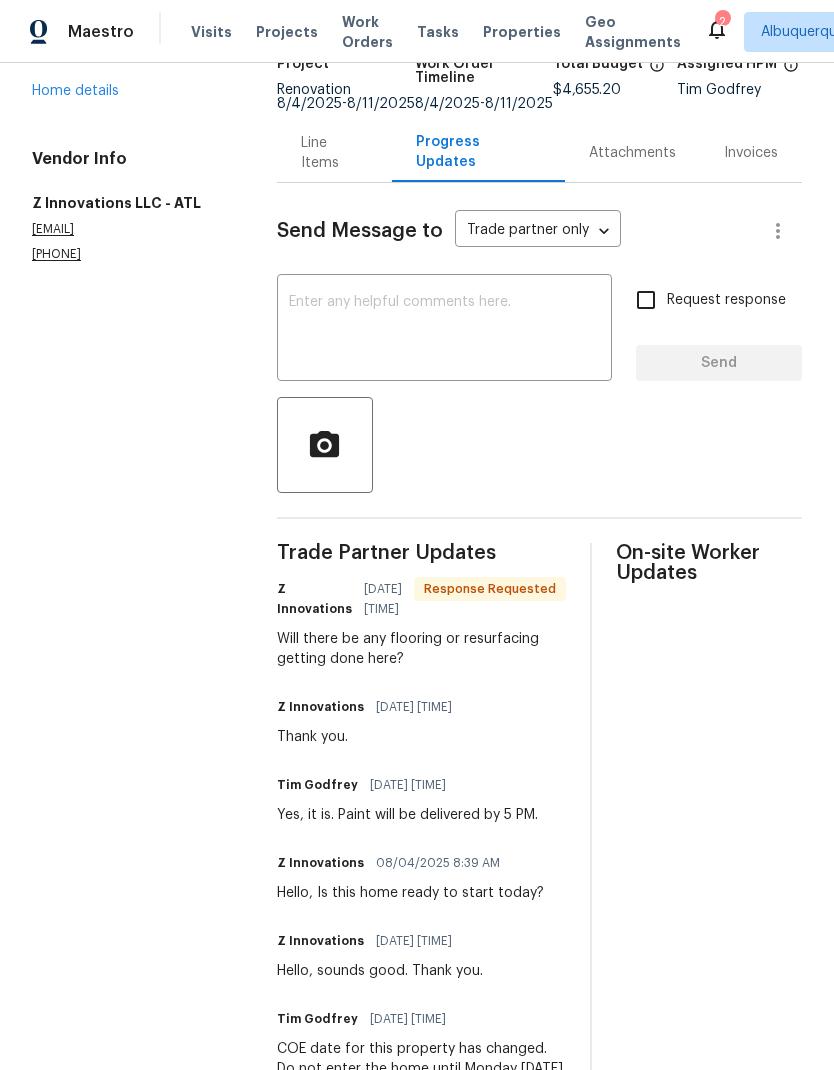 click at bounding box center (444, 330) 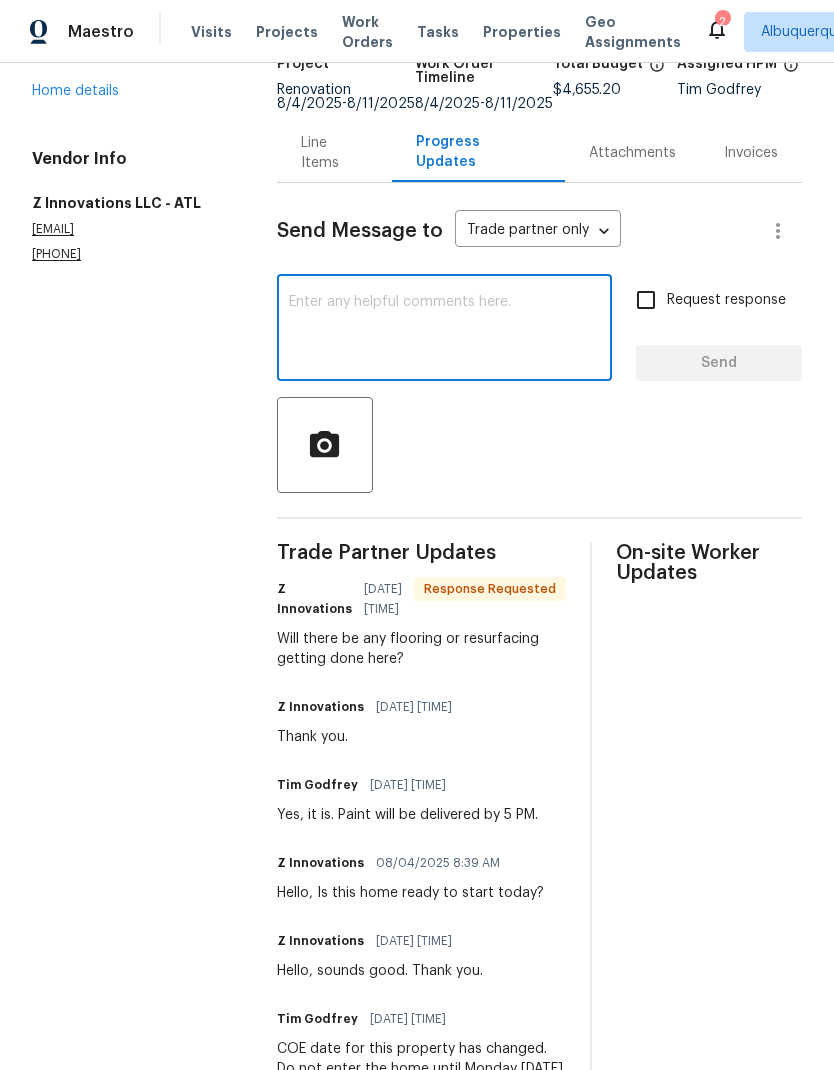 click on "x ​" at bounding box center [444, 330] 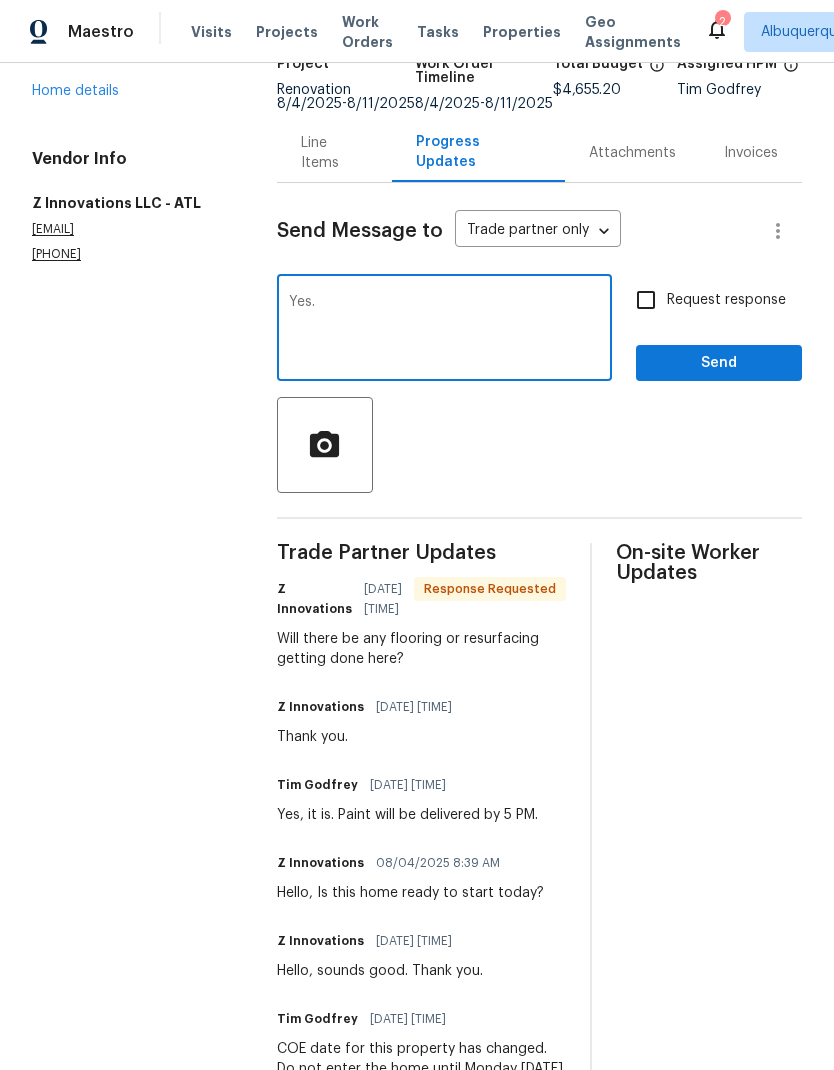 click on "Yes." at bounding box center (444, 330) 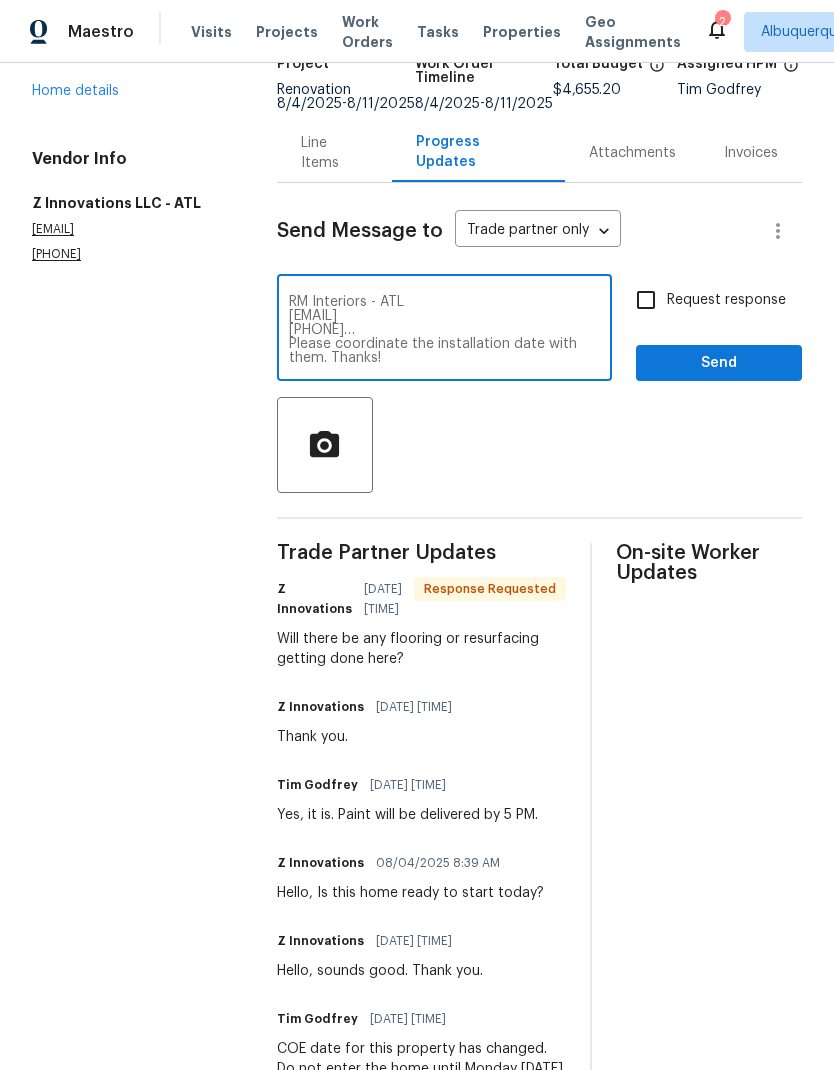scroll, scrollTop: 28, scrollLeft: 0, axis: vertical 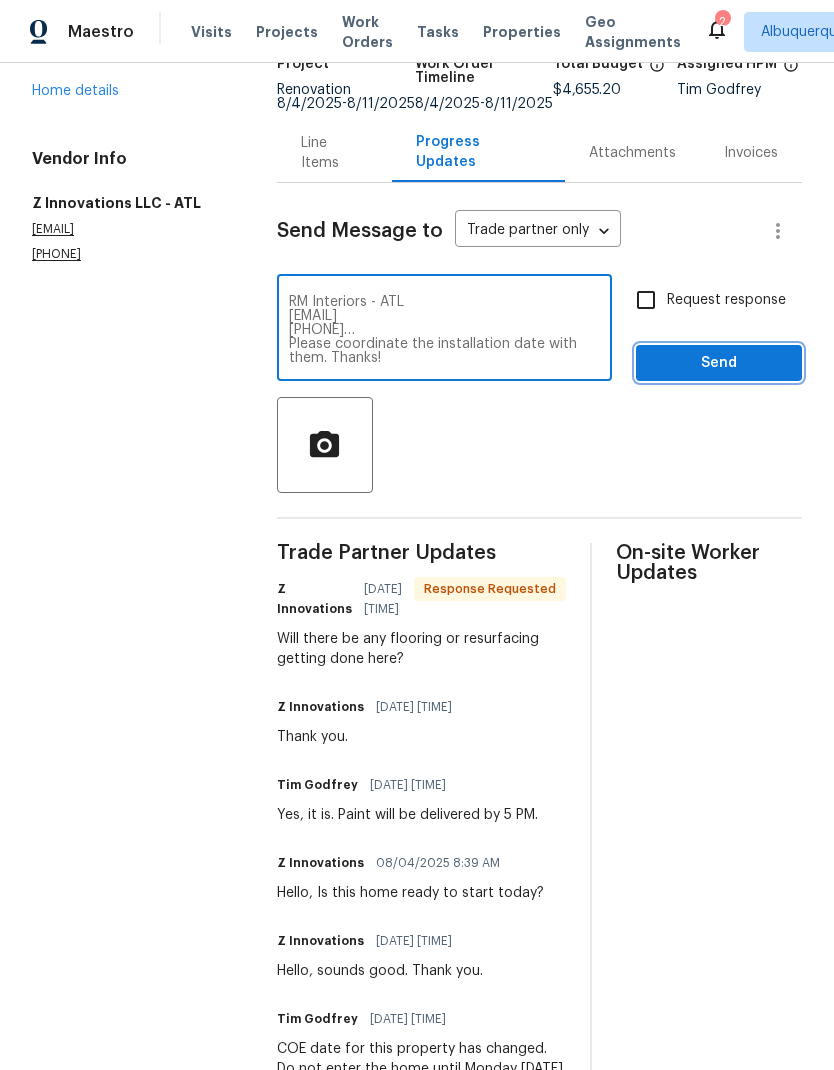 click on "Send" at bounding box center [719, 363] 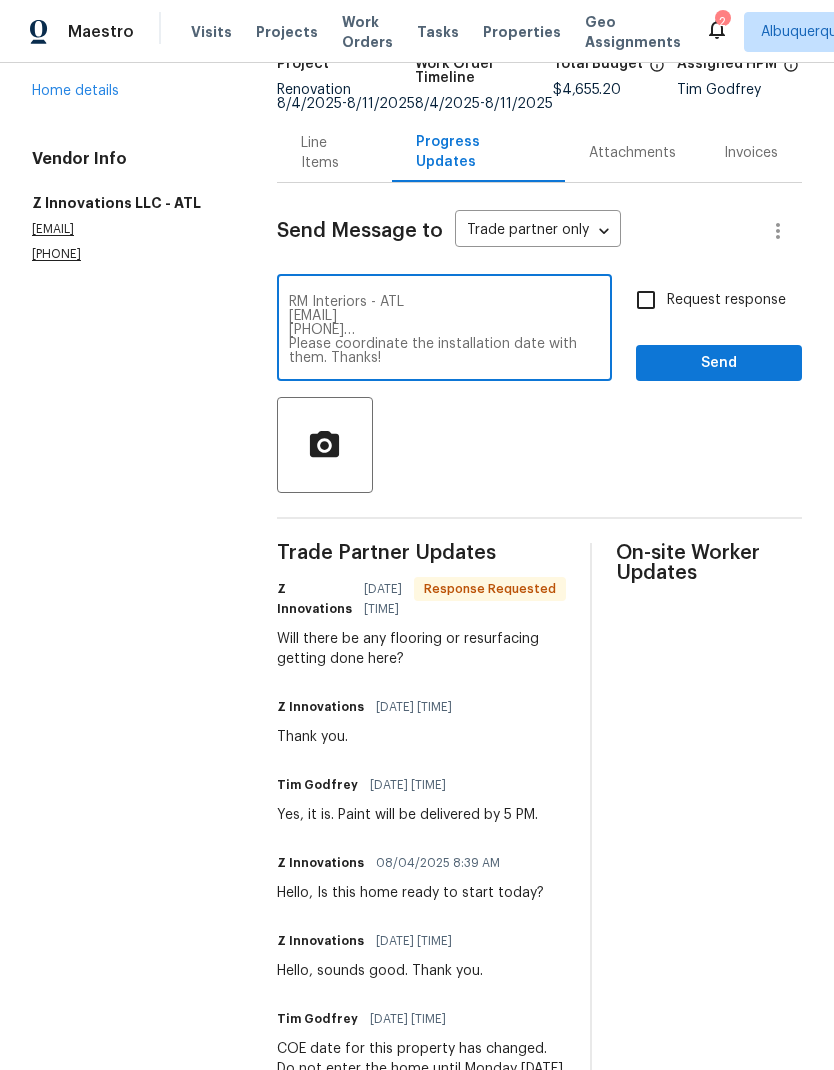 scroll, scrollTop: 0, scrollLeft: 0, axis: both 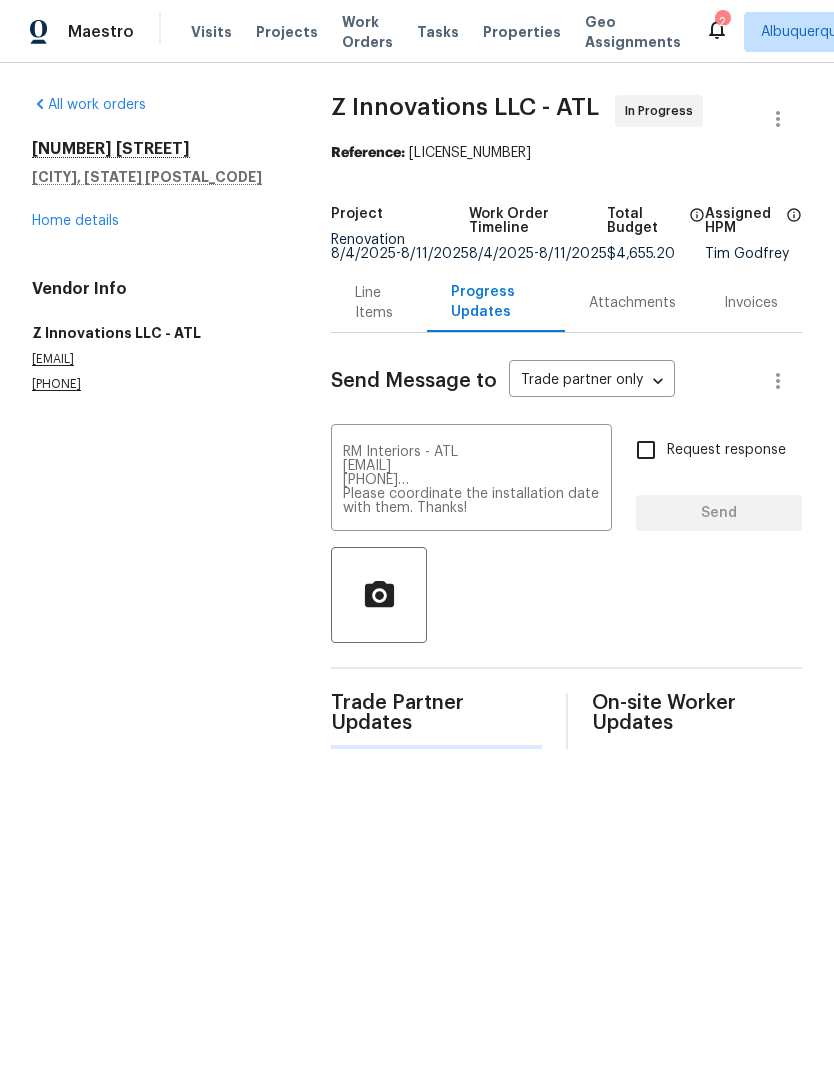 type 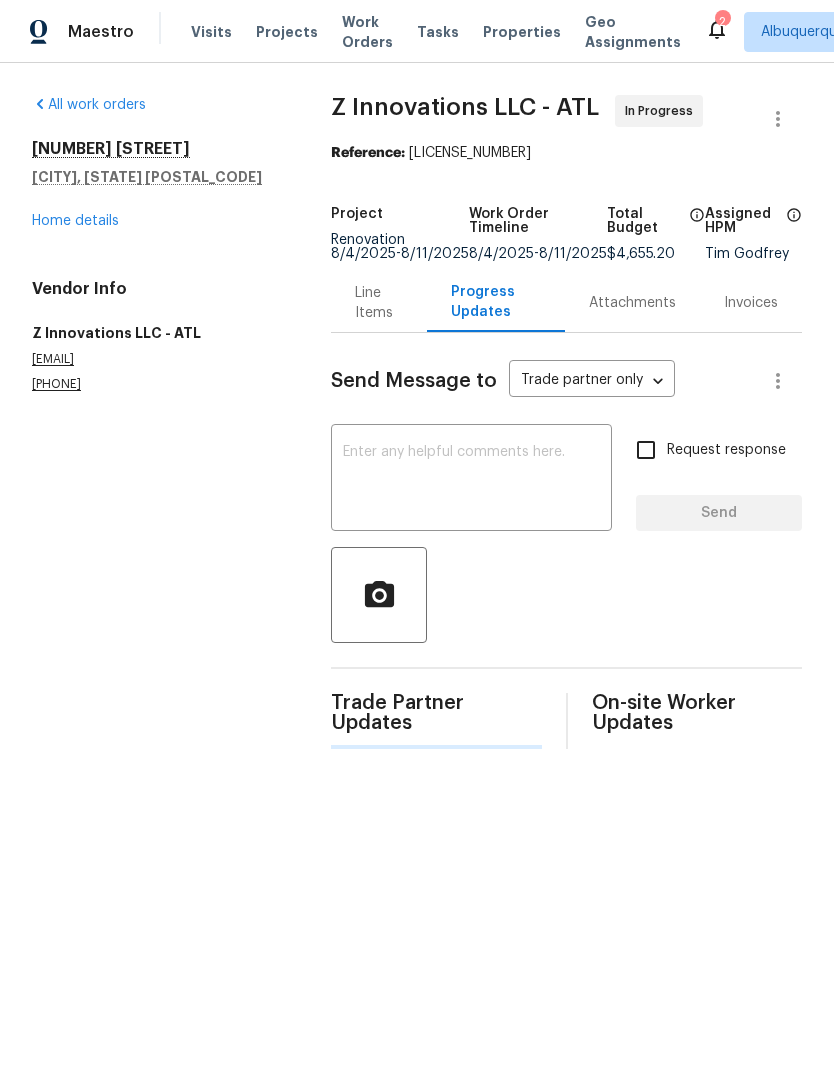 scroll, scrollTop: 0, scrollLeft: 0, axis: both 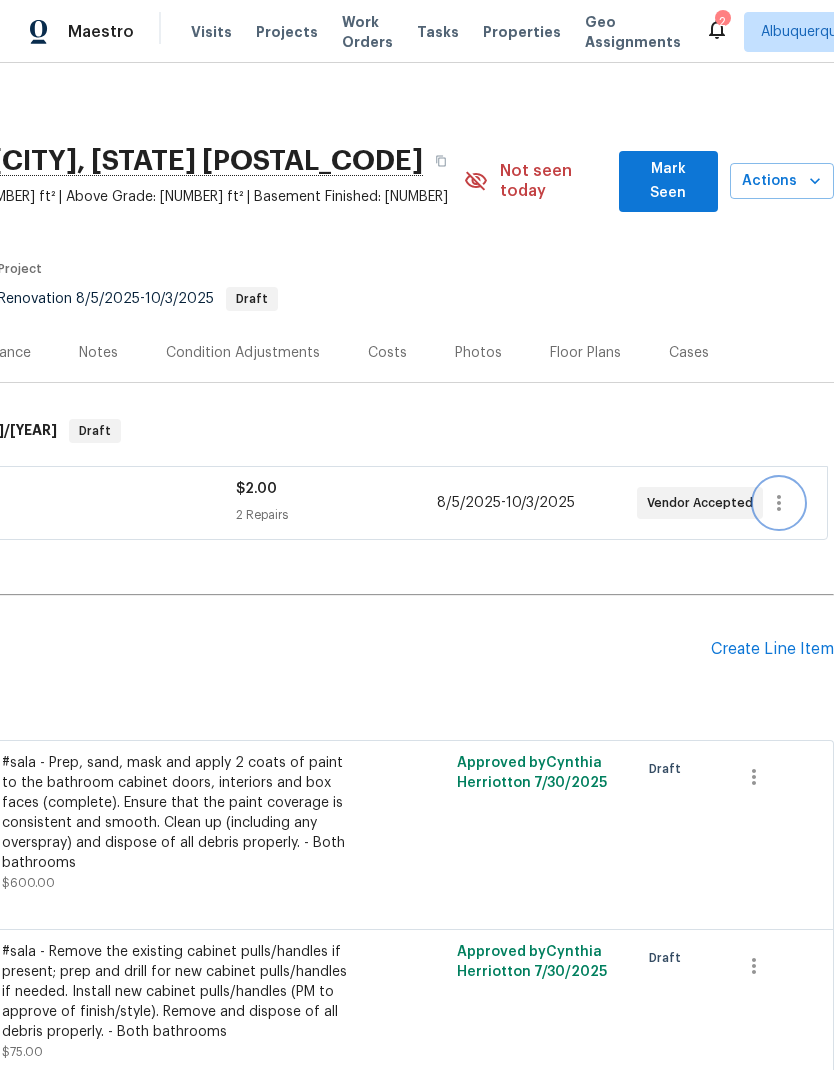 click 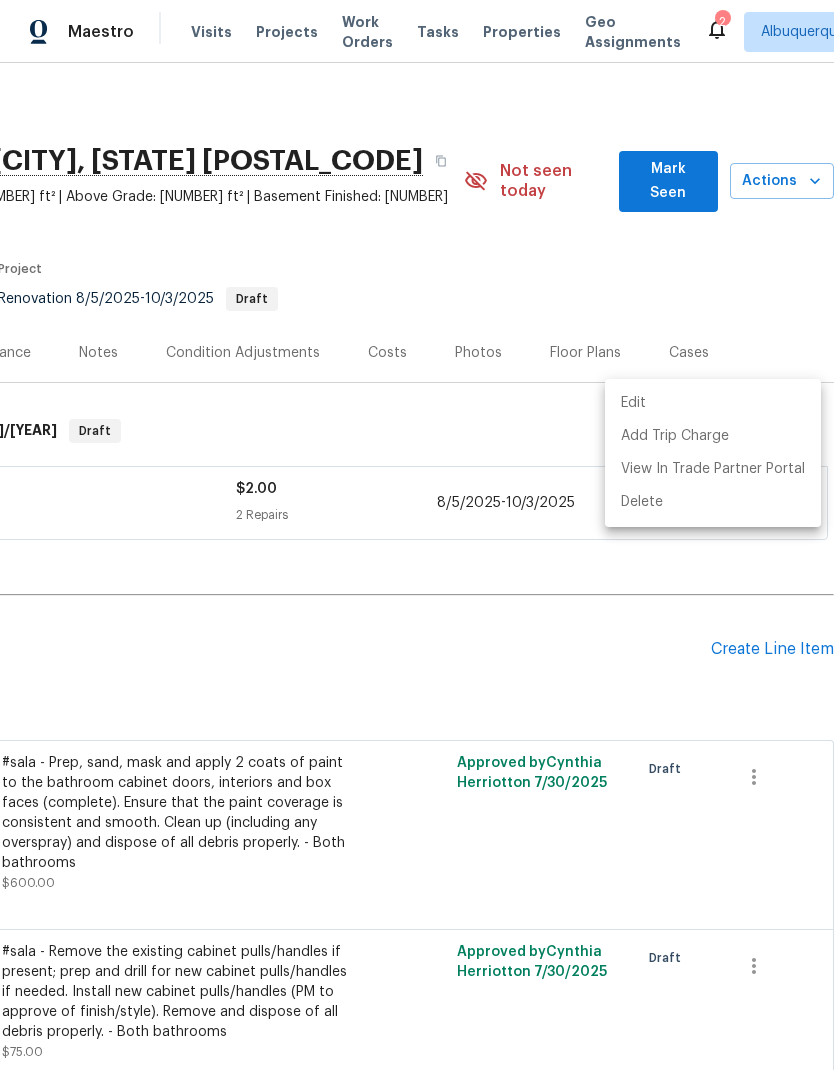 click at bounding box center [417, 535] 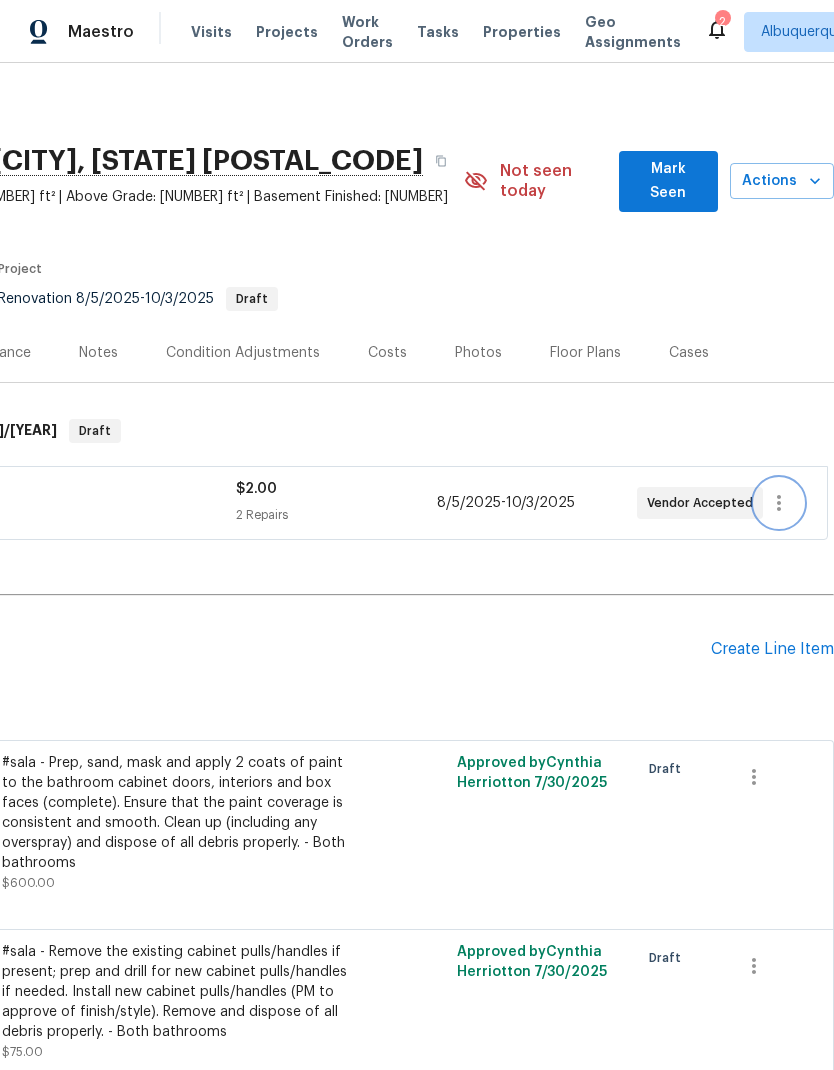 click 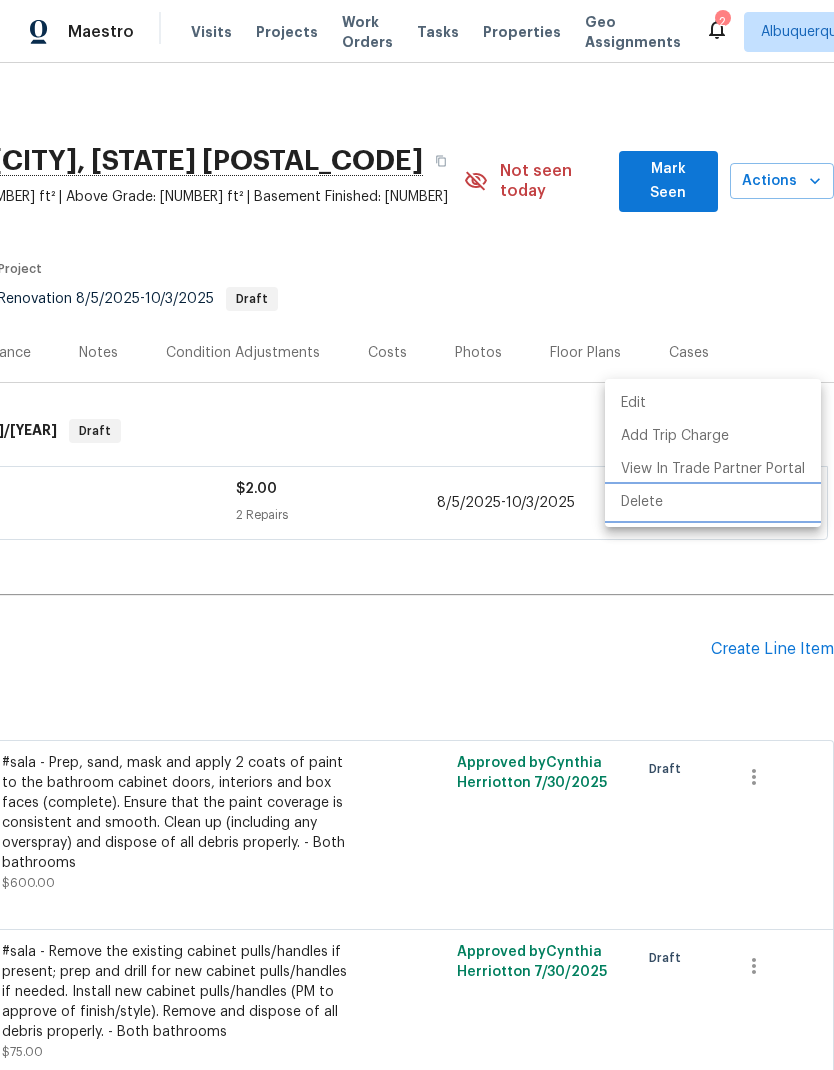 click on "Delete" at bounding box center (713, 502) 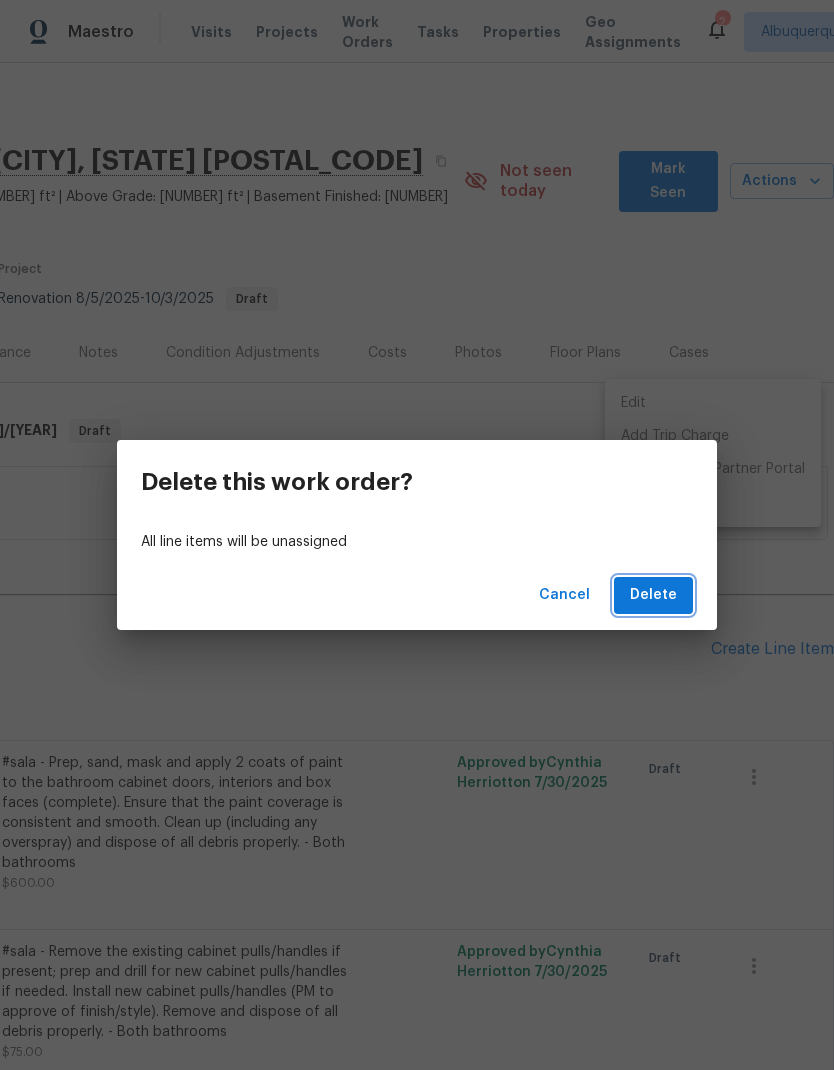 click on "Delete" at bounding box center [653, 595] 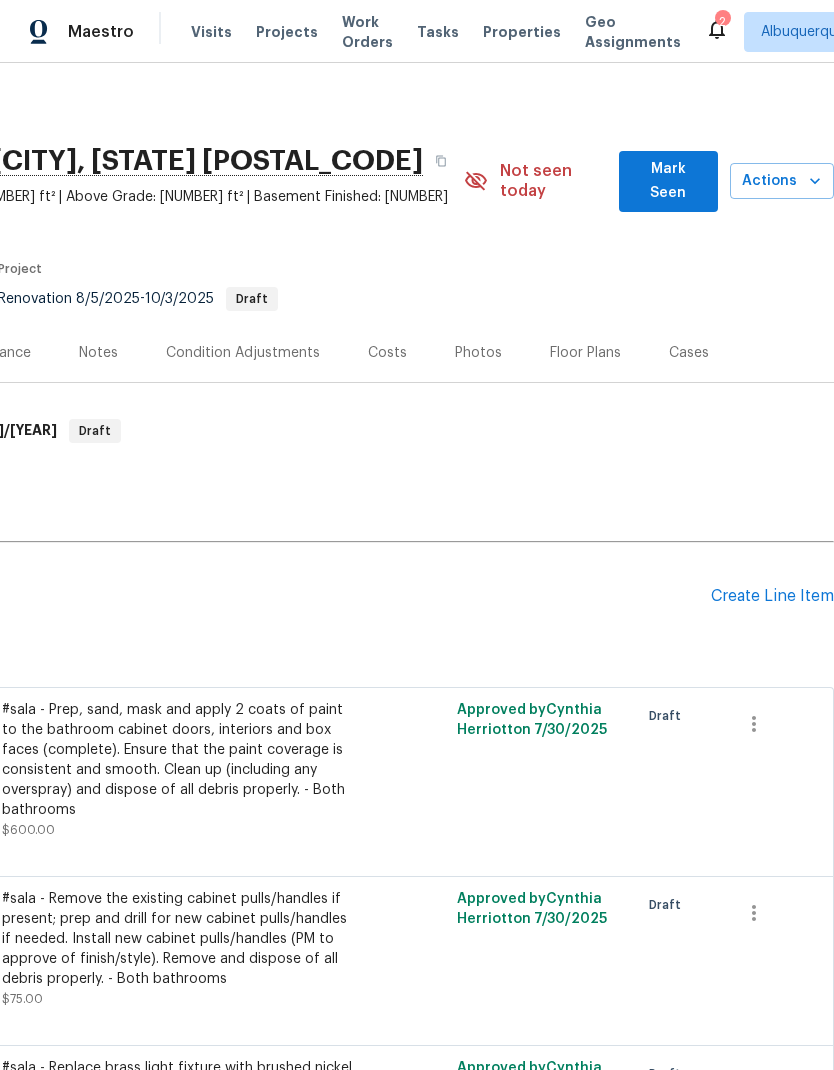 scroll, scrollTop: 0, scrollLeft: 296, axis: horizontal 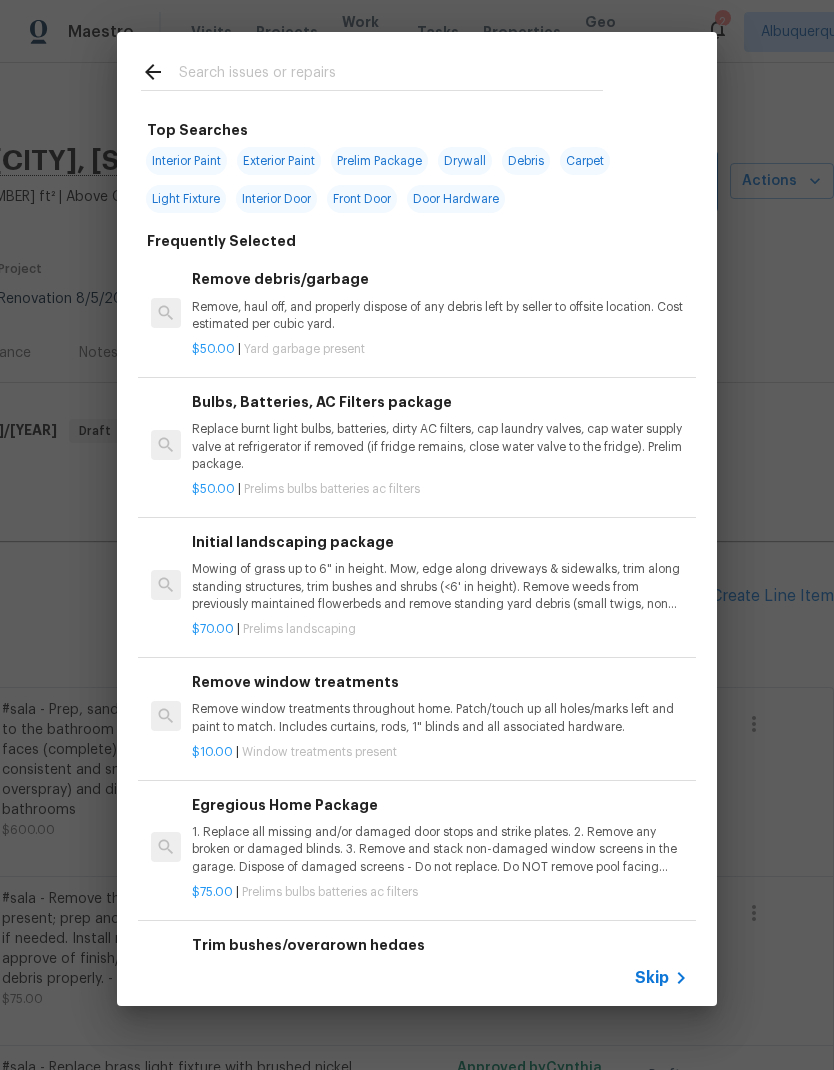 click at bounding box center (391, 75) 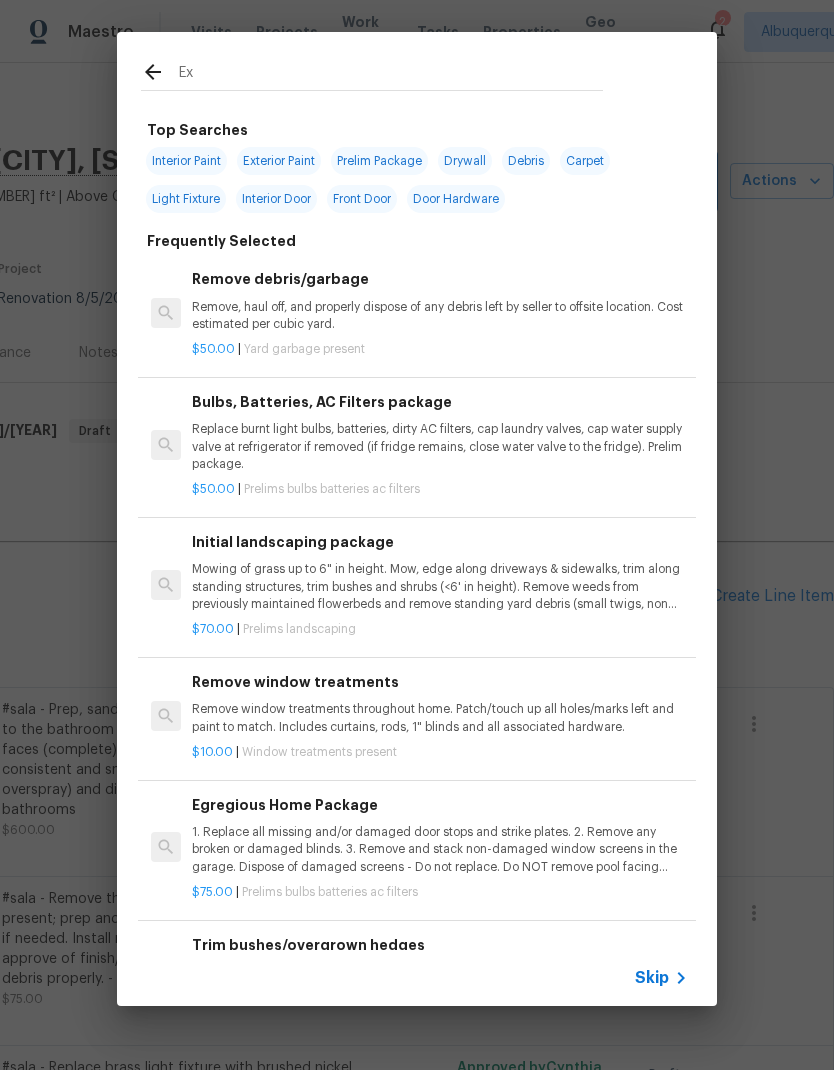 type on "Ext" 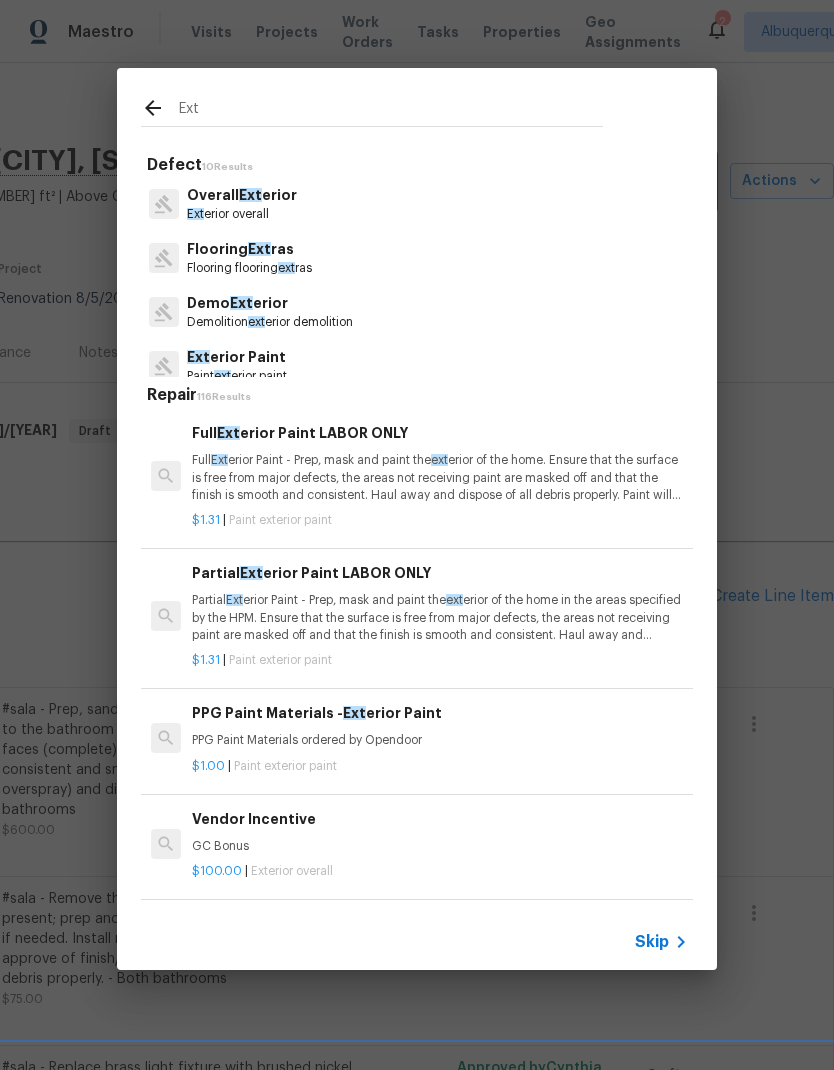 click on "Ext erior overall" at bounding box center [242, 214] 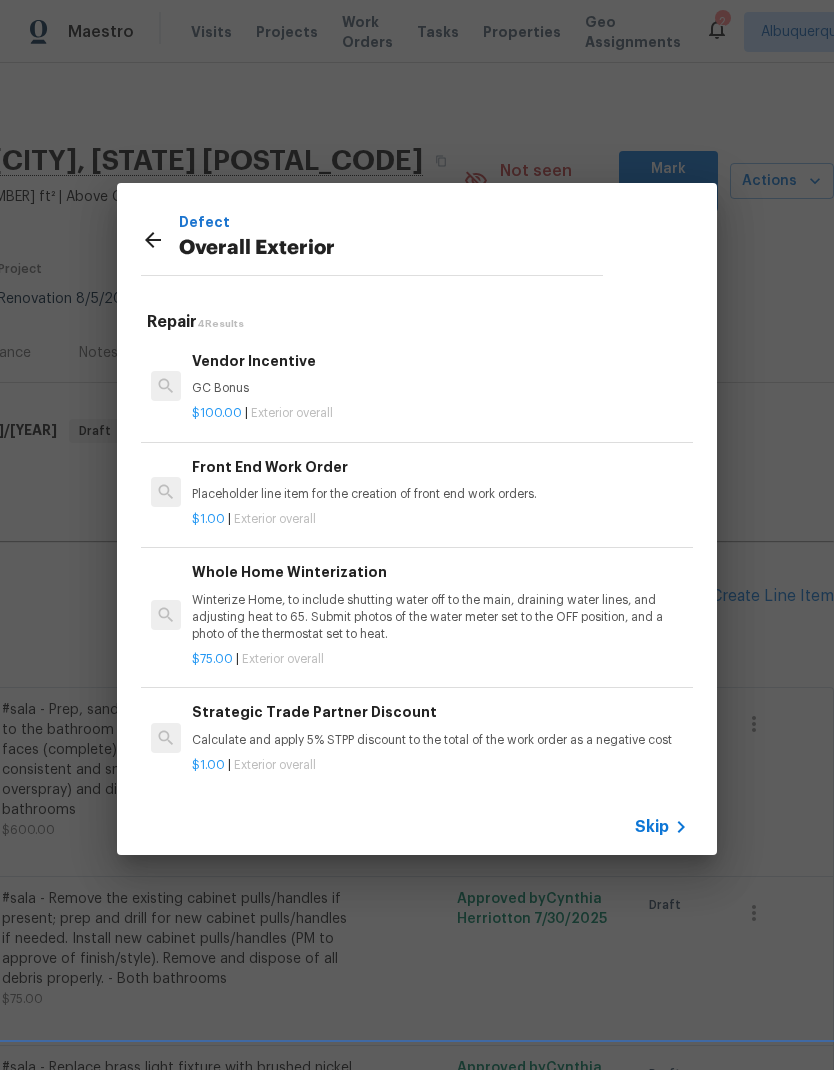 click on "Calculate and apply 5% STPP discount to the total of the work order as a negative cost" at bounding box center (440, 740) 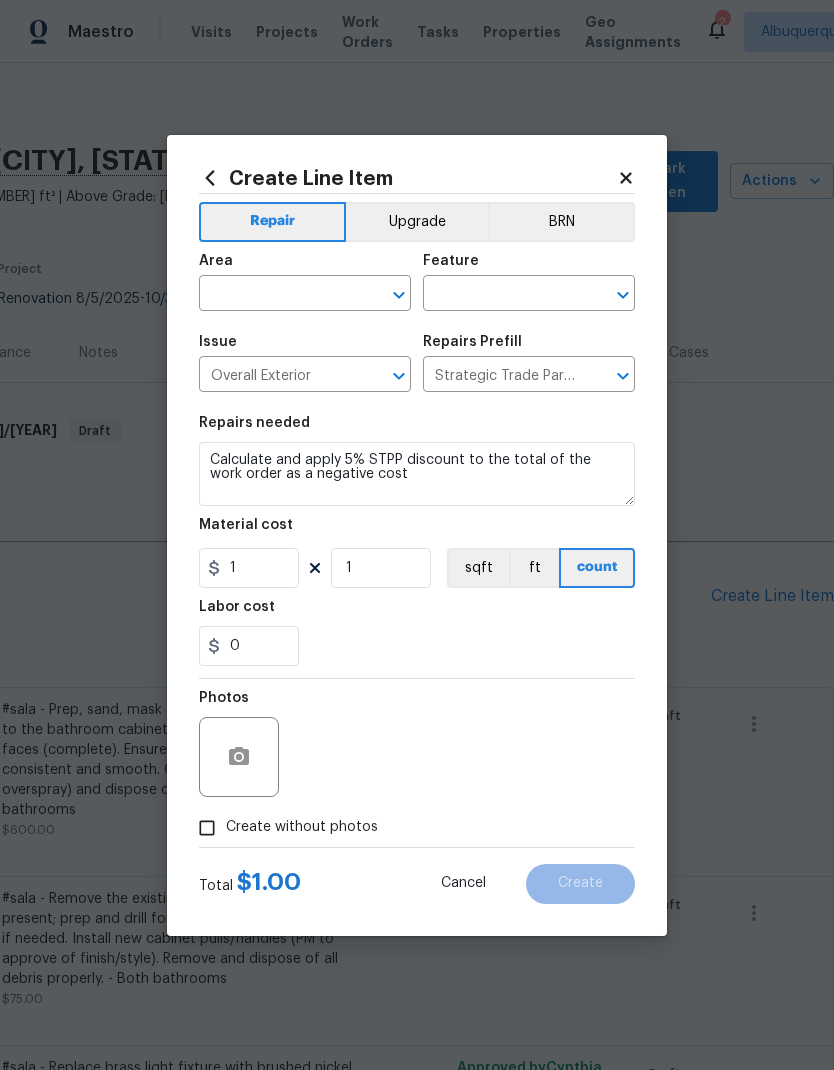 click at bounding box center (277, 295) 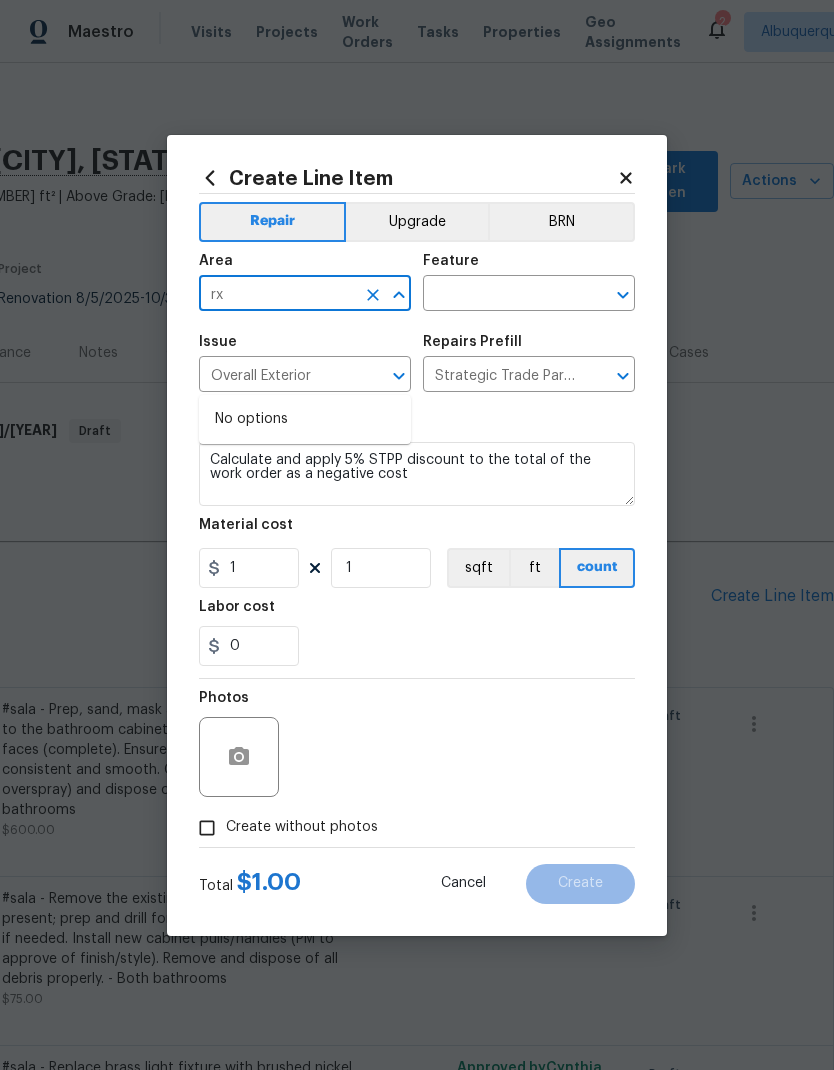 type on "r" 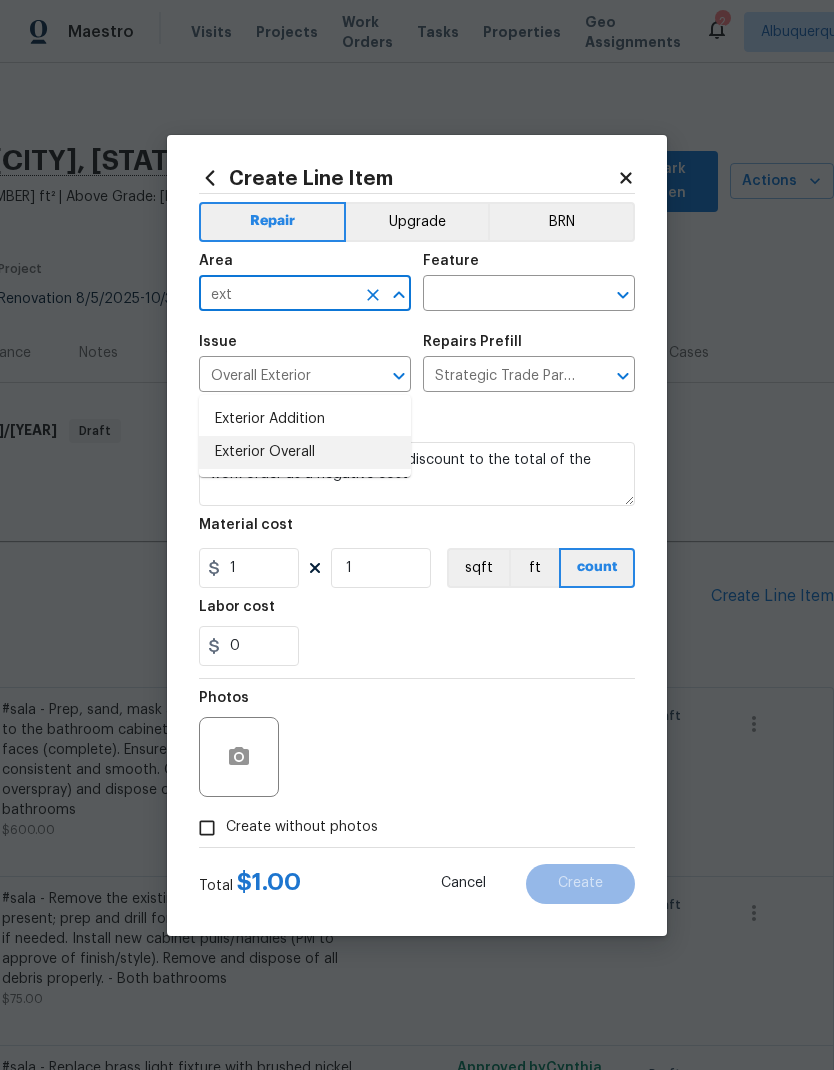 click on "Exterior Overall" at bounding box center (305, 452) 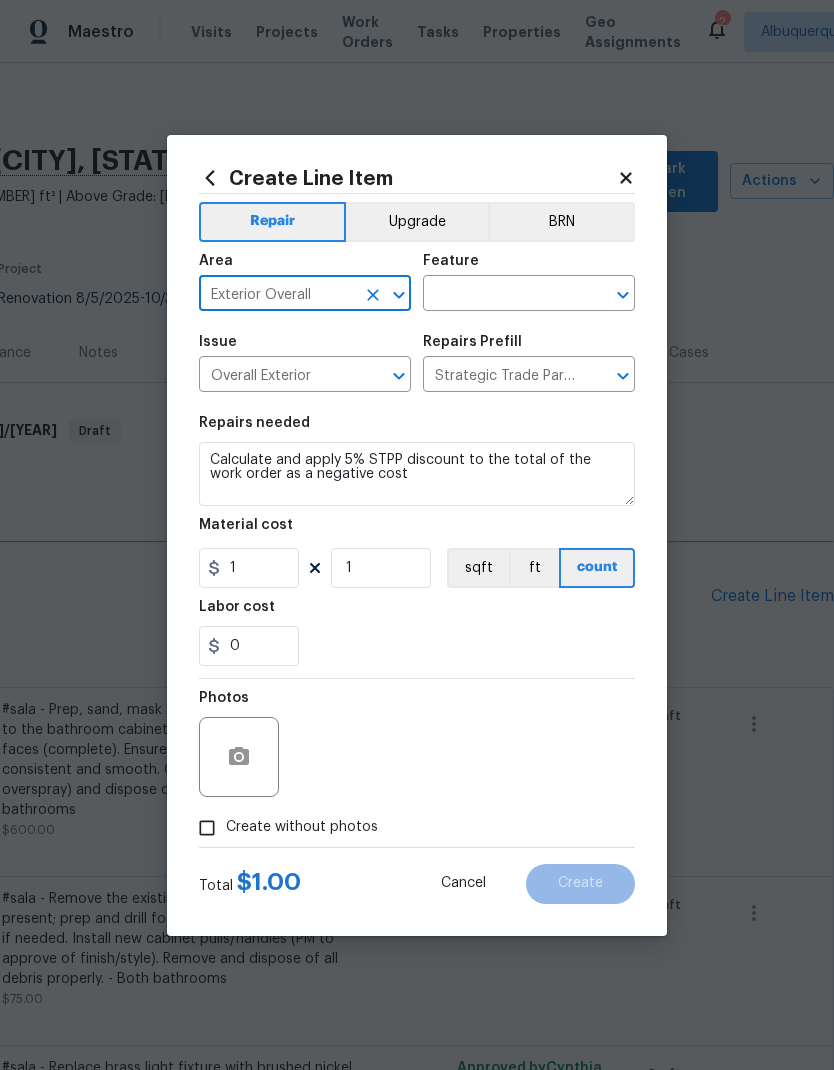 click at bounding box center (501, 295) 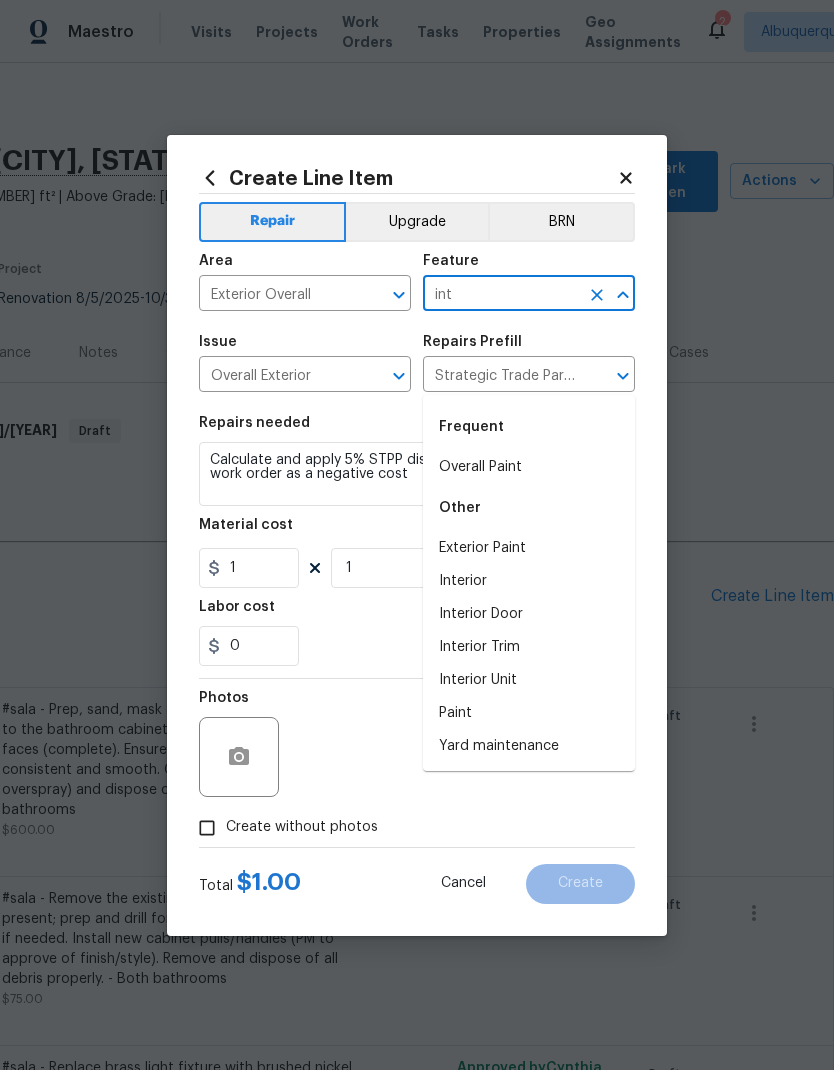 click on "Interior" at bounding box center [529, 581] 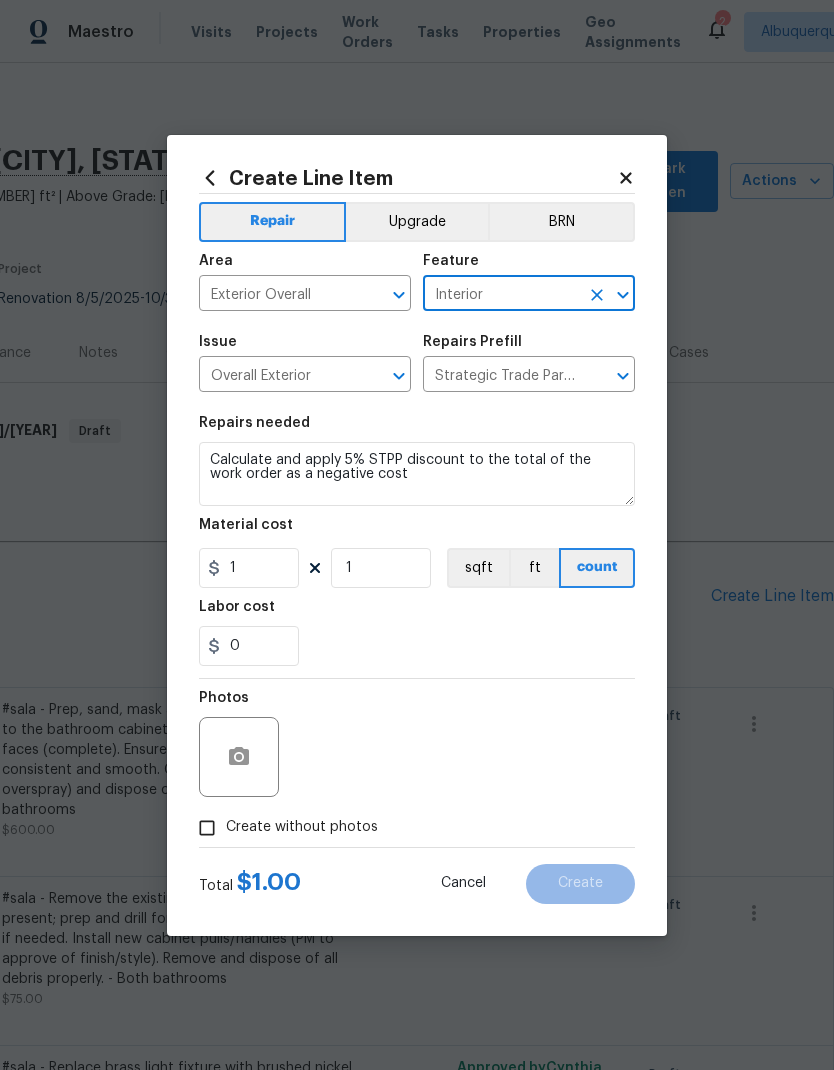 click on "Create without photos" at bounding box center (207, 828) 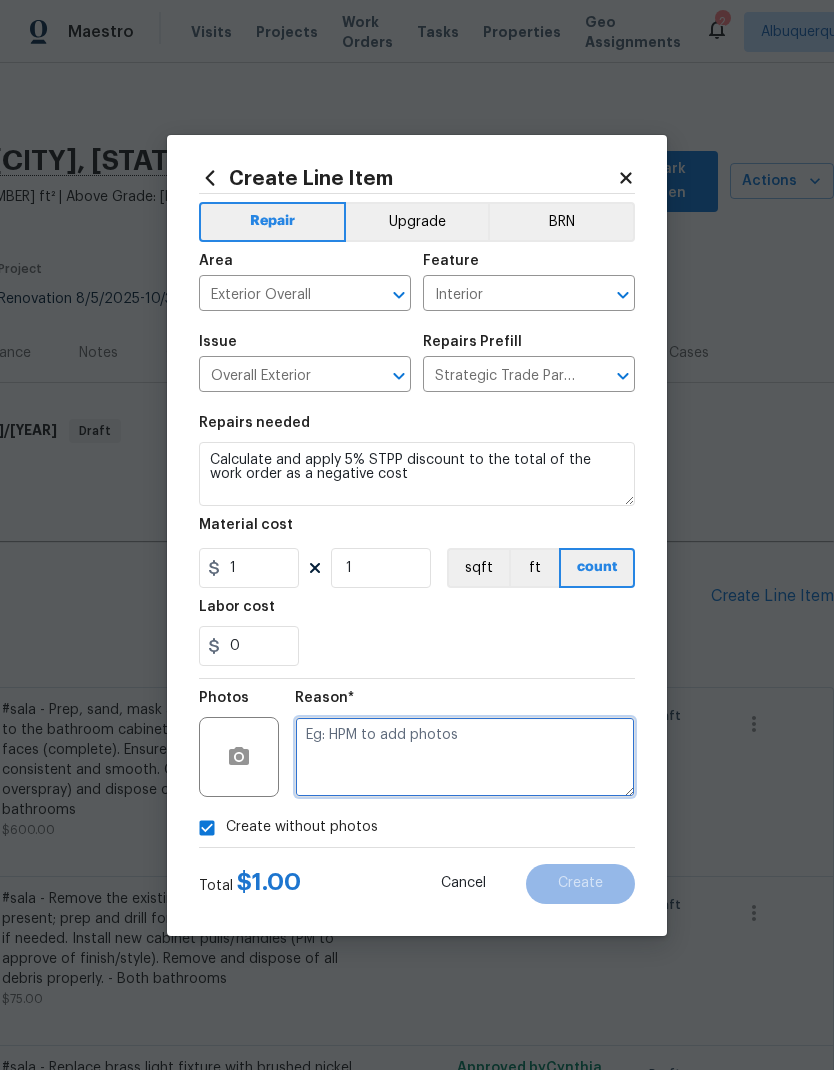 click at bounding box center [465, 757] 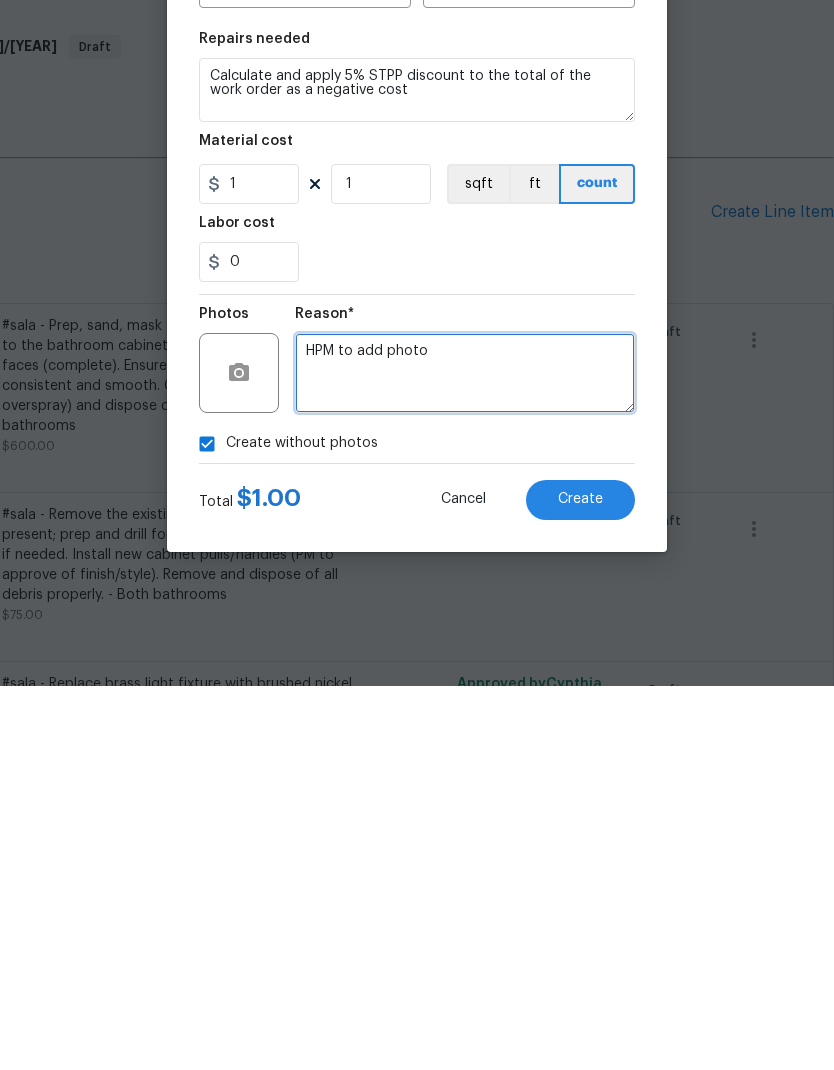 type on "HPM to add photo" 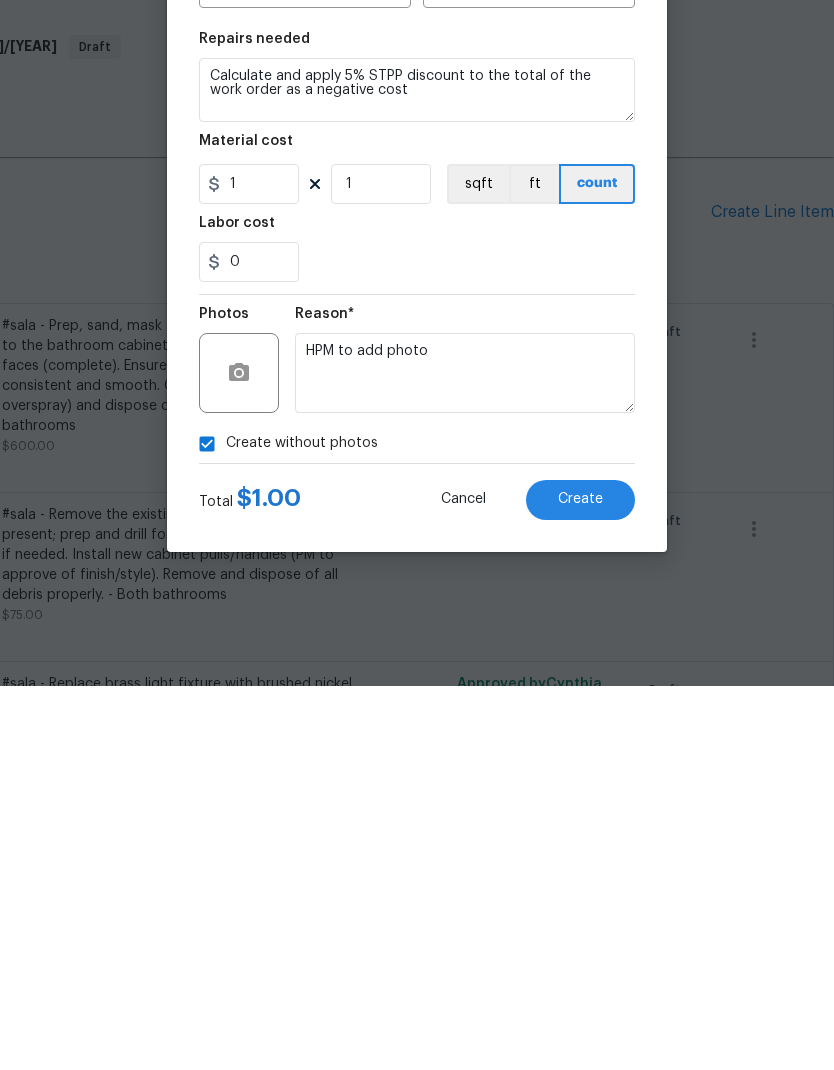 click on "Create" at bounding box center [580, 883] 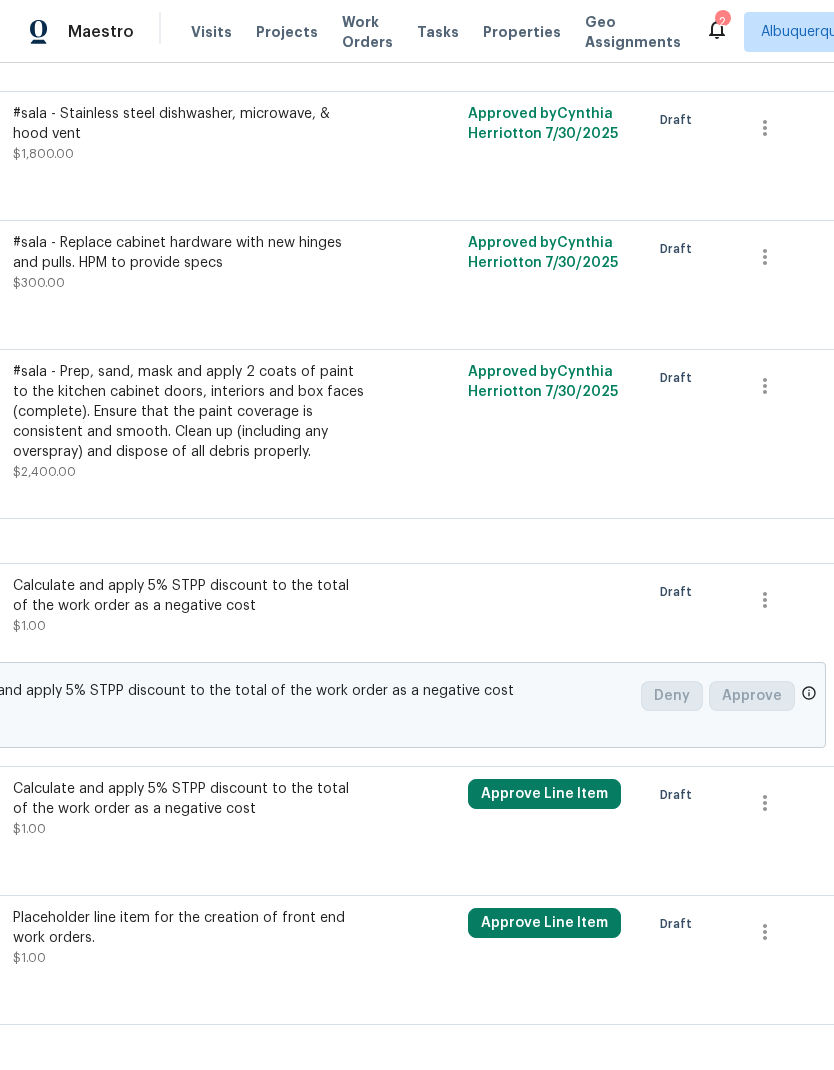 scroll, scrollTop: 1103, scrollLeft: 284, axis: both 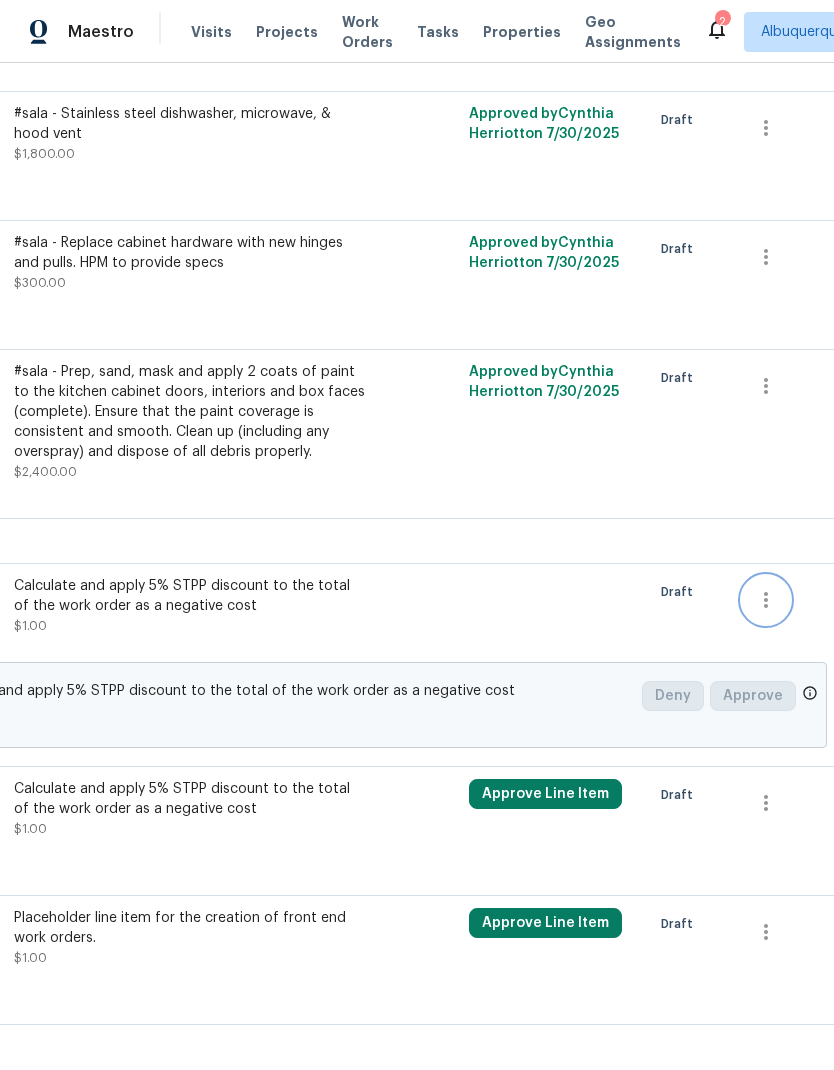click 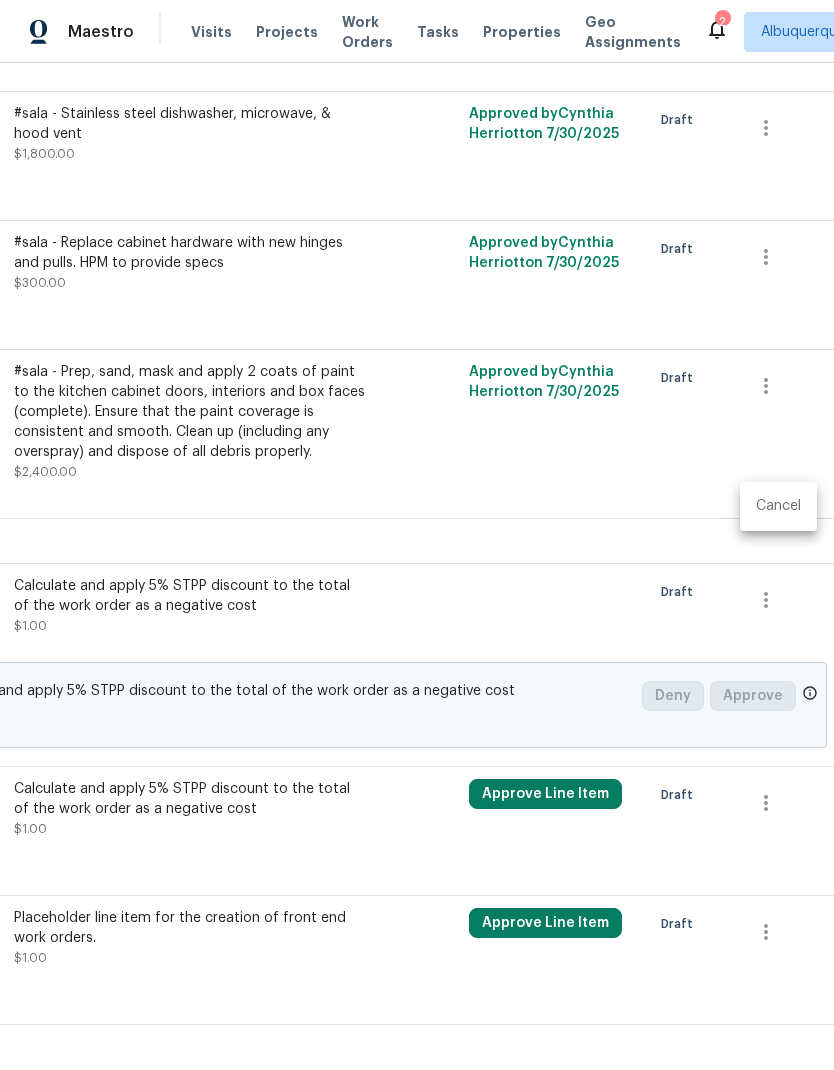 click on "Cancel" at bounding box center (778, 506) 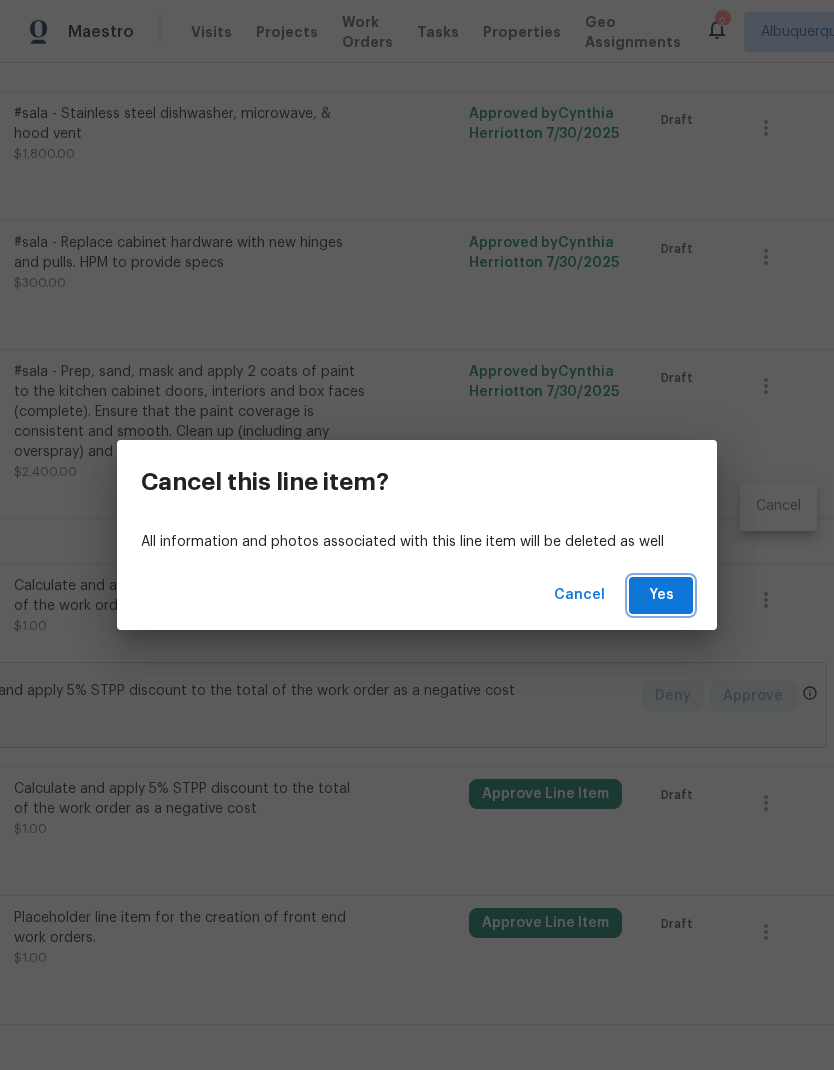 click on "Yes" at bounding box center (661, 595) 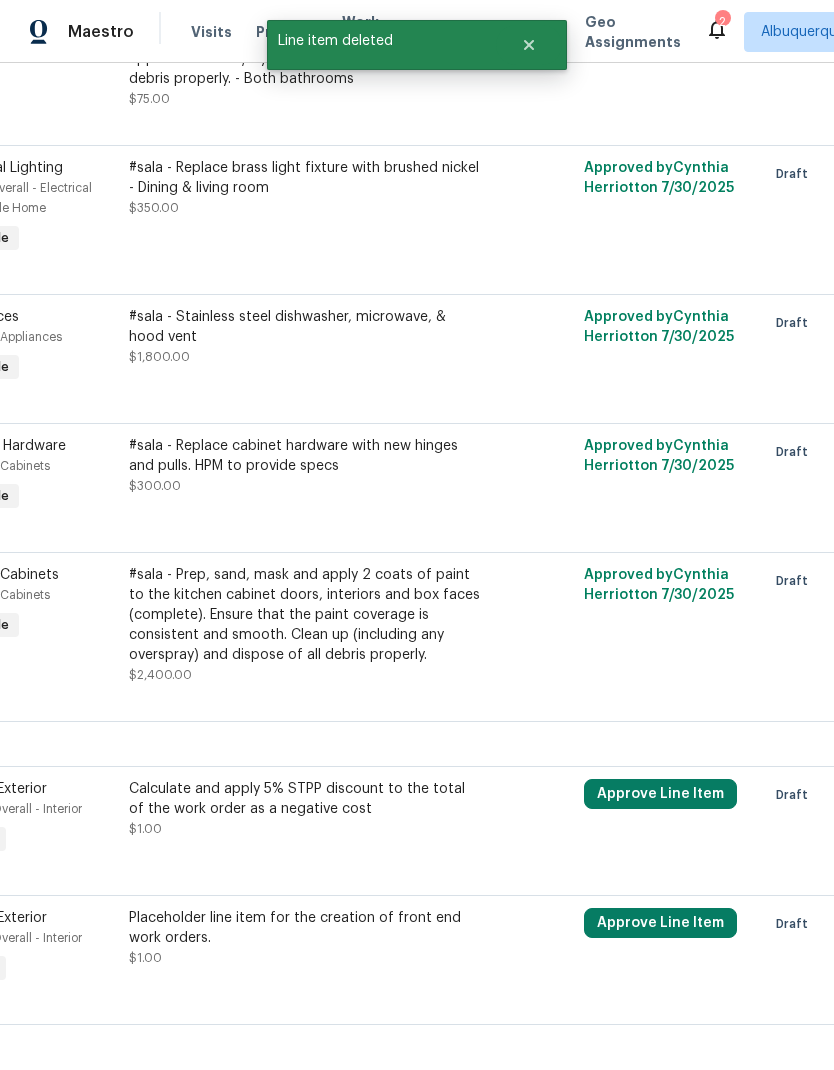 scroll, scrollTop: 899, scrollLeft: 175, axis: both 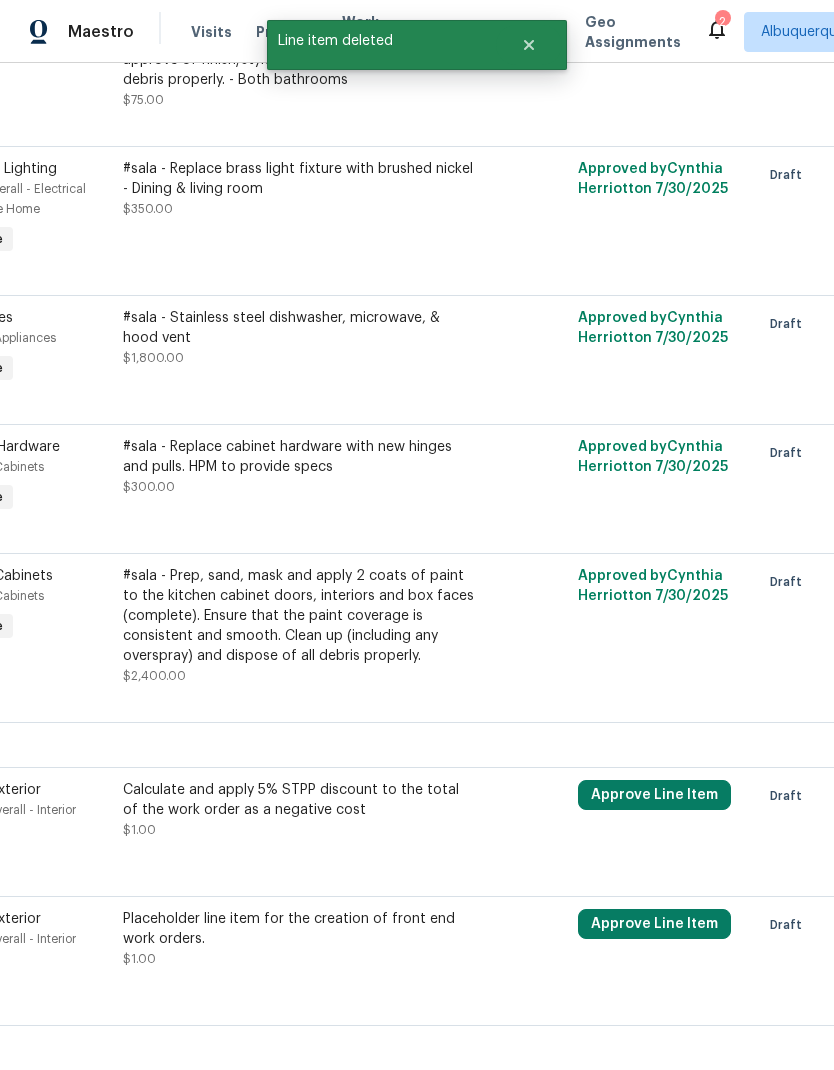 click on "Approve Line Item" at bounding box center (654, 795) 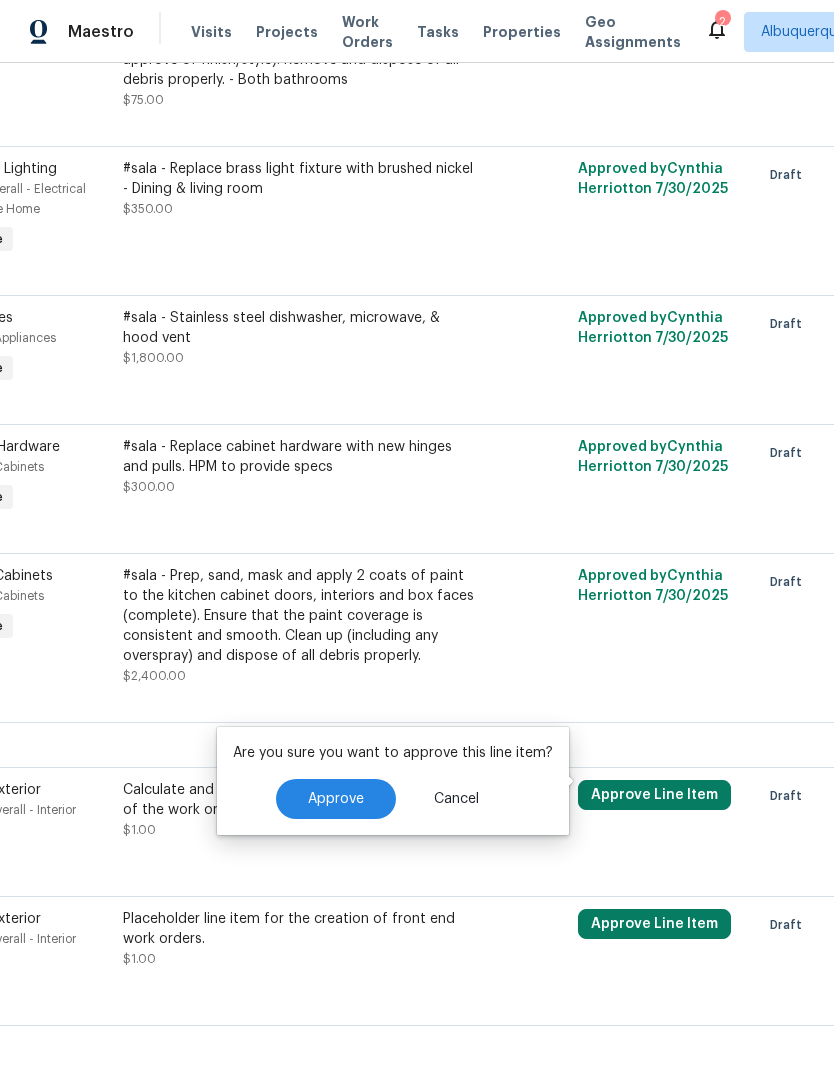 click on "Approve" at bounding box center [336, 799] 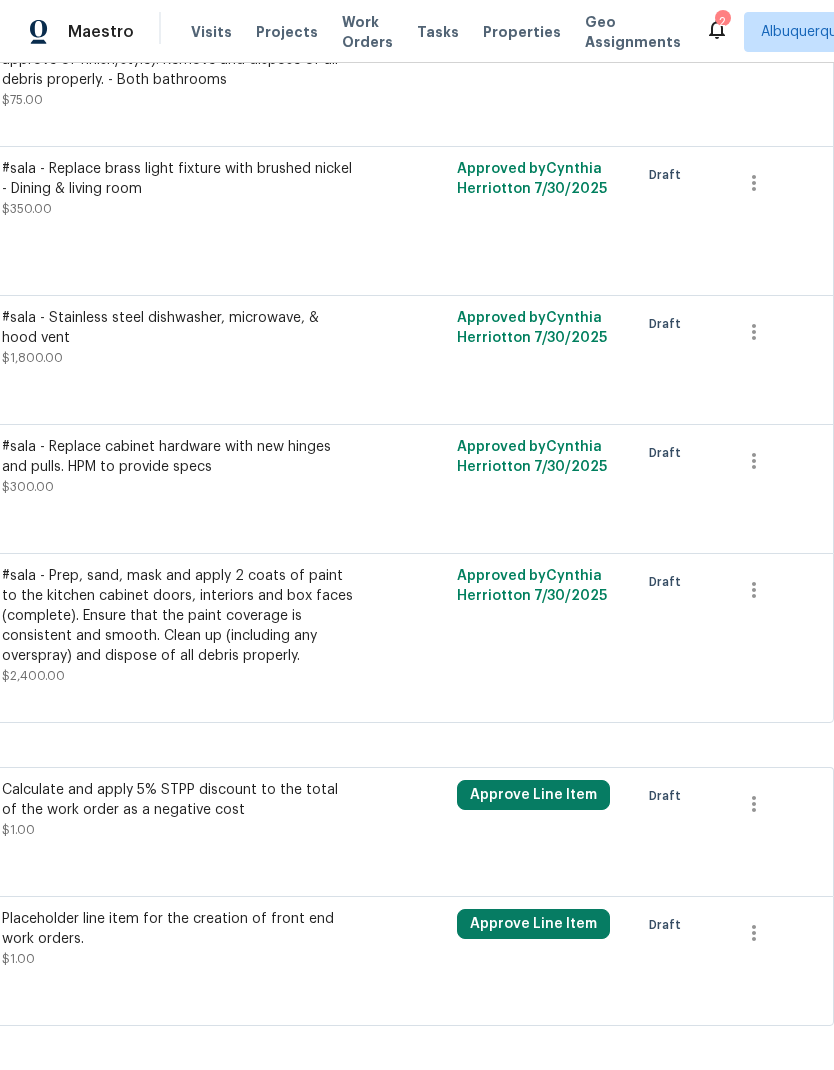 scroll, scrollTop: 899, scrollLeft: 296, axis: both 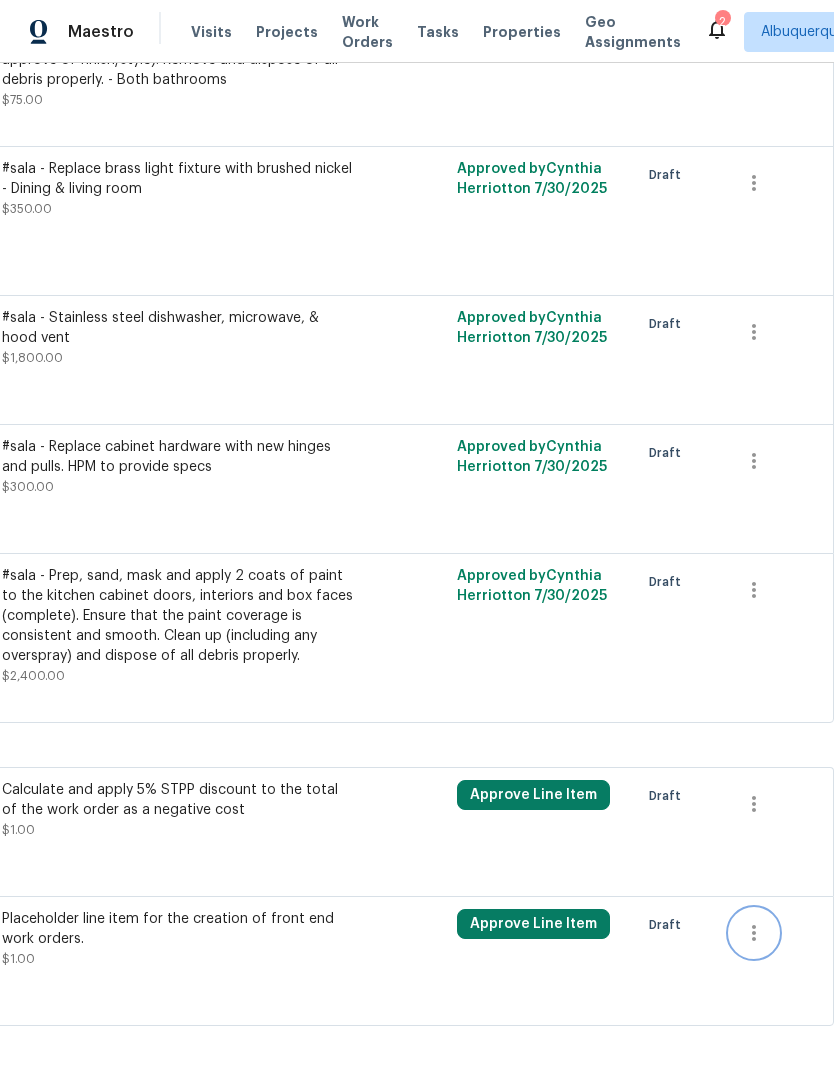 click 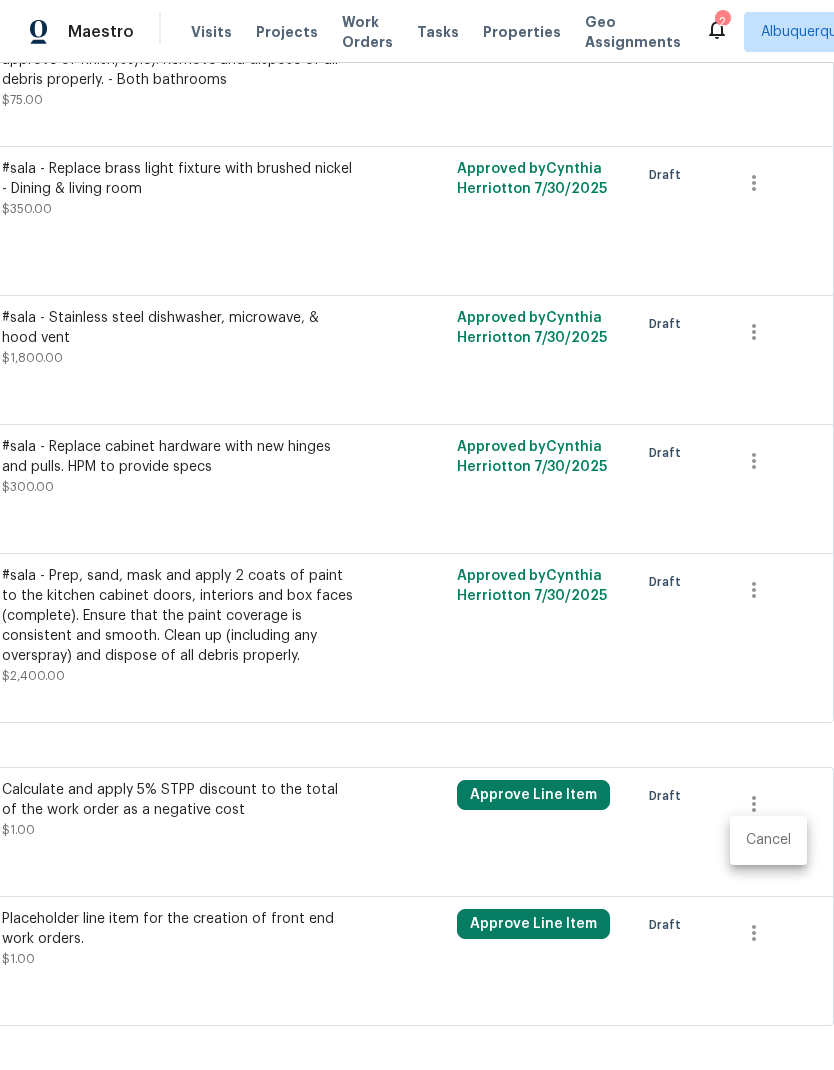 click on "Cancel" at bounding box center [768, 840] 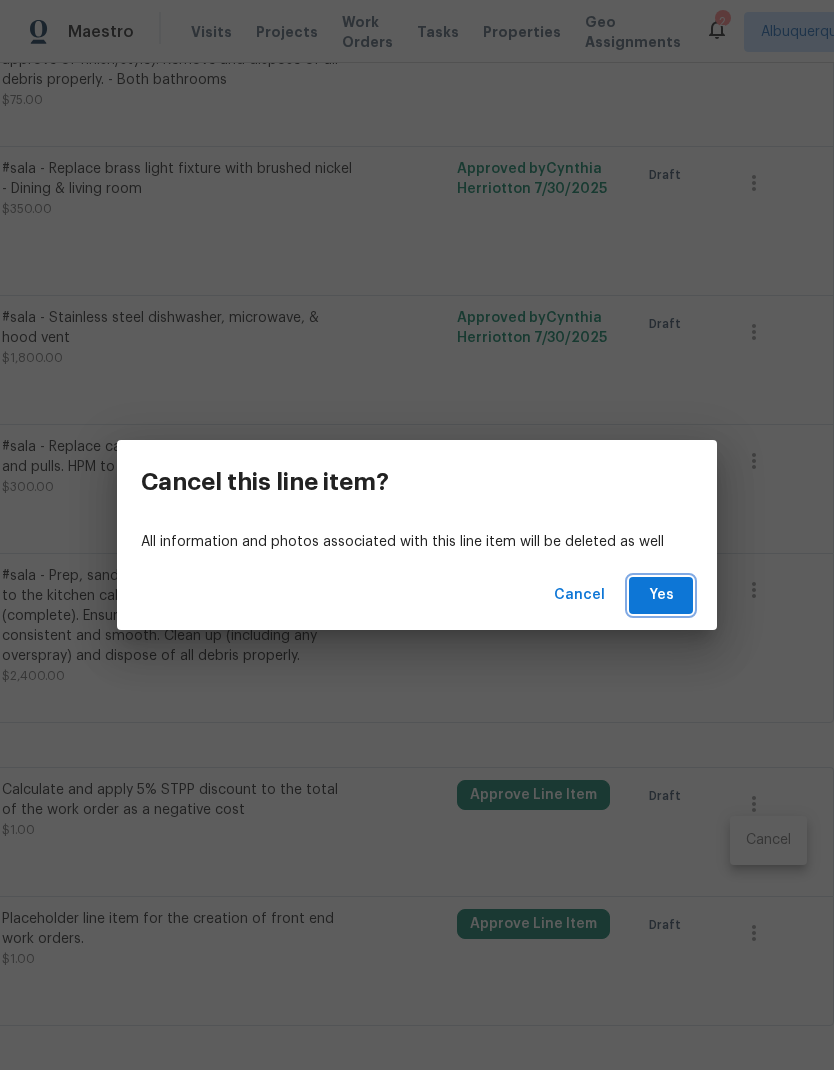 click on "Yes" at bounding box center [661, 595] 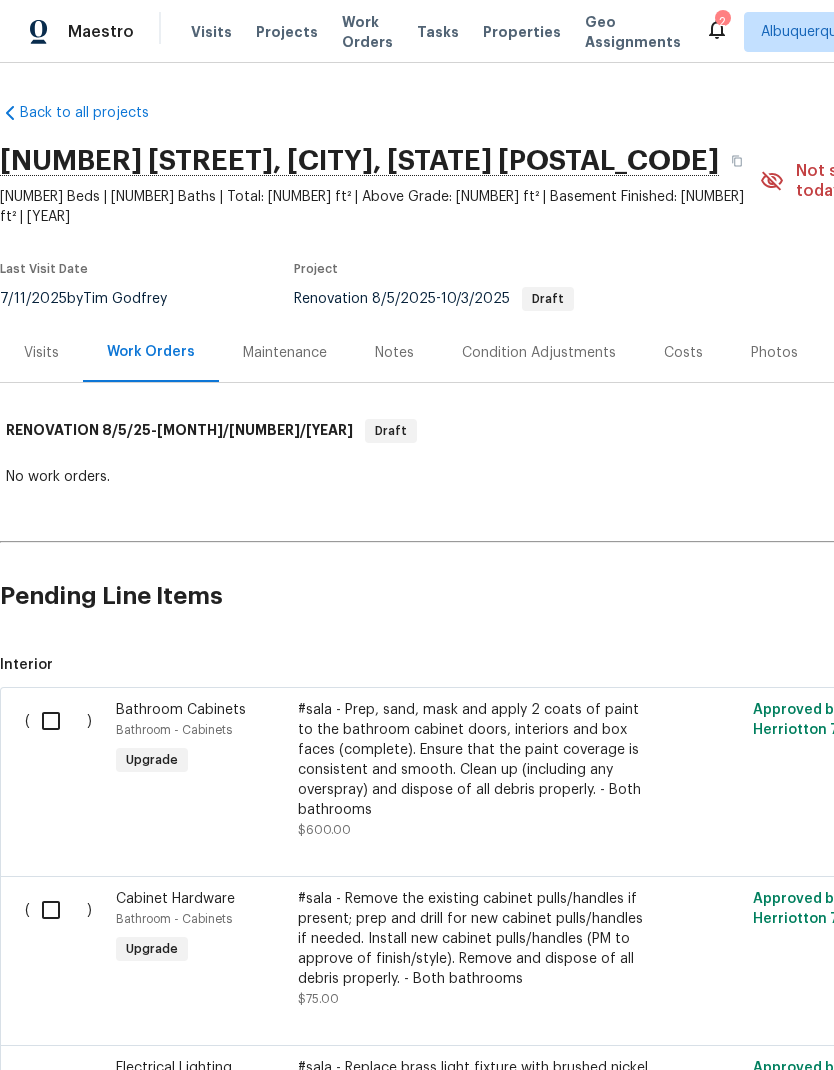 scroll, scrollTop: 0, scrollLeft: 0, axis: both 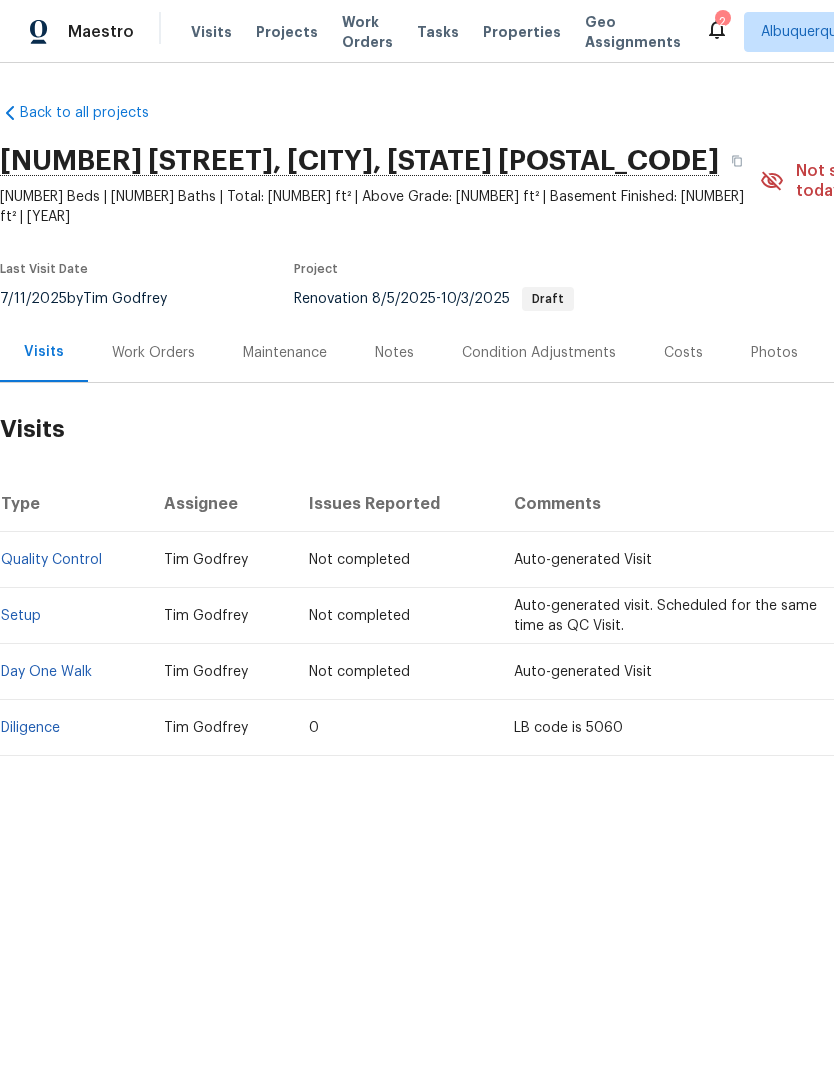 click on "Diligence" at bounding box center (30, 728) 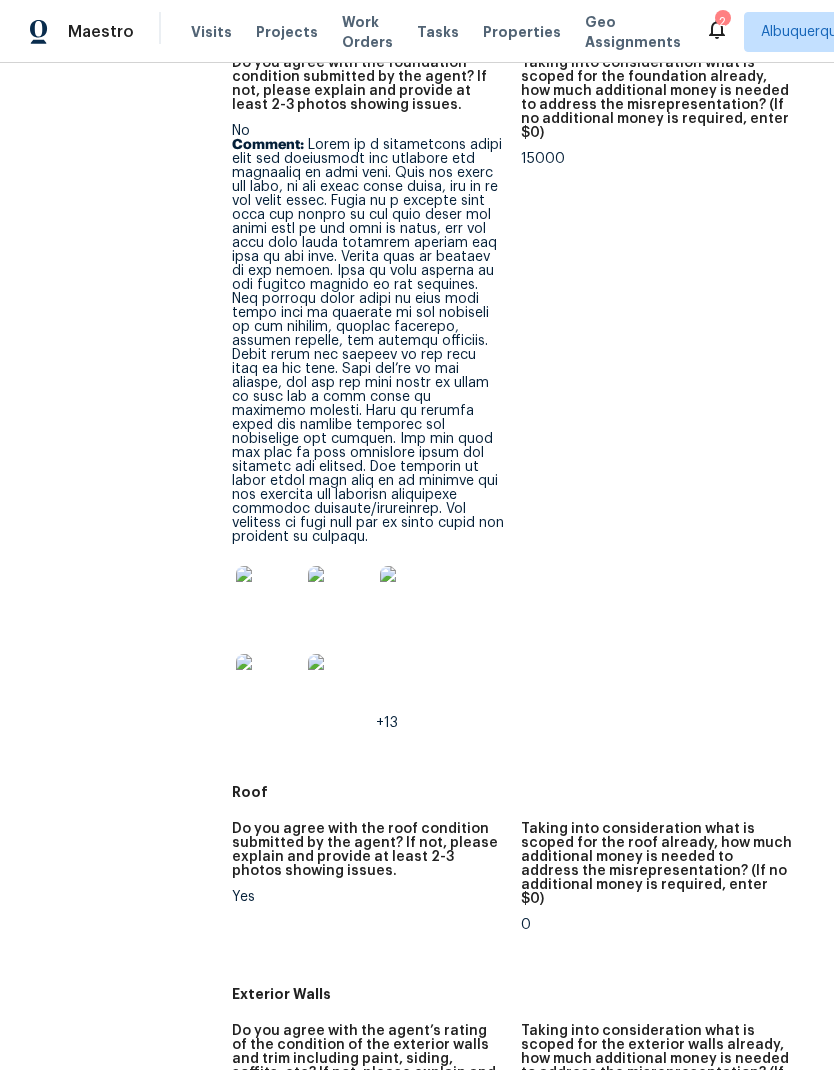 scroll, scrollTop: 697, scrollLeft: 0, axis: vertical 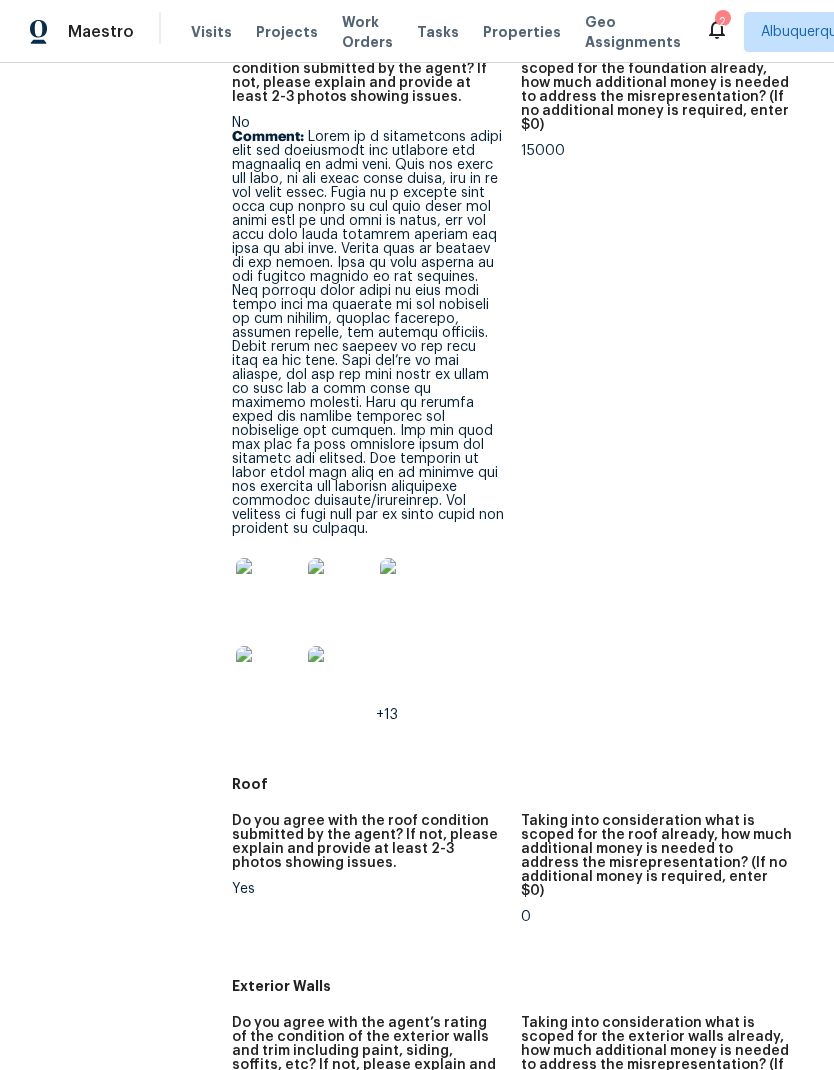 click at bounding box center (268, 590) 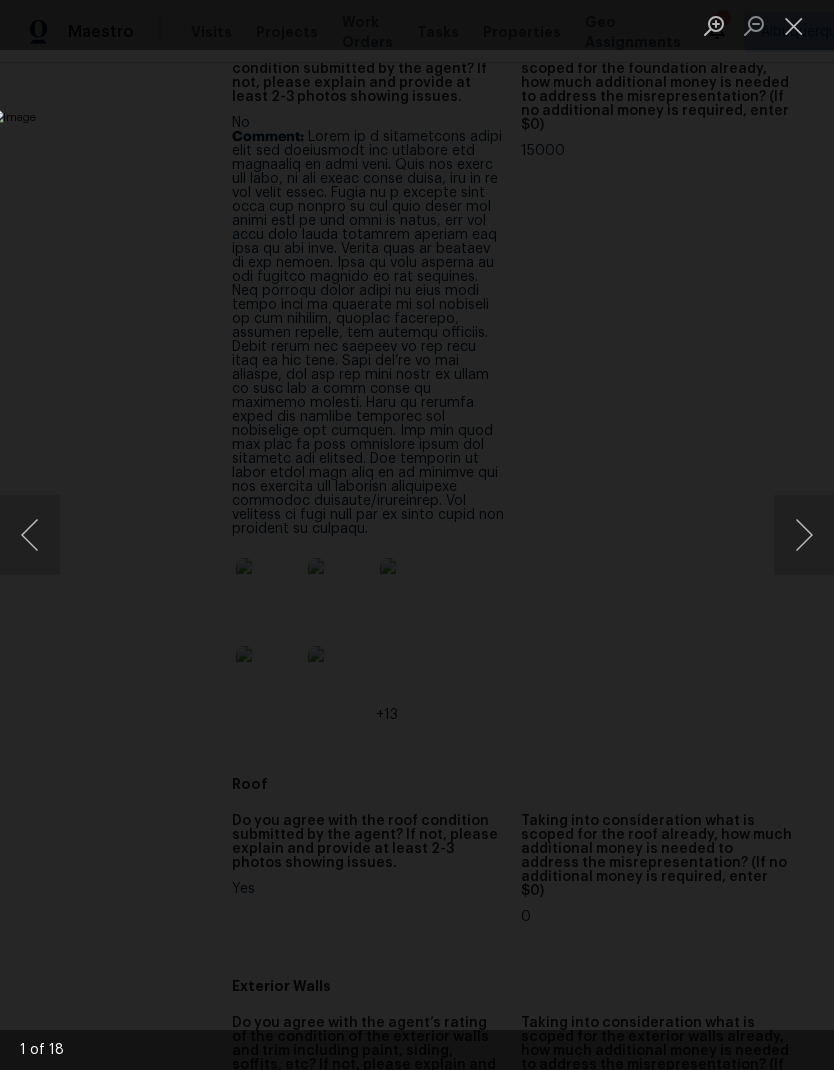 click at bounding box center [804, 535] 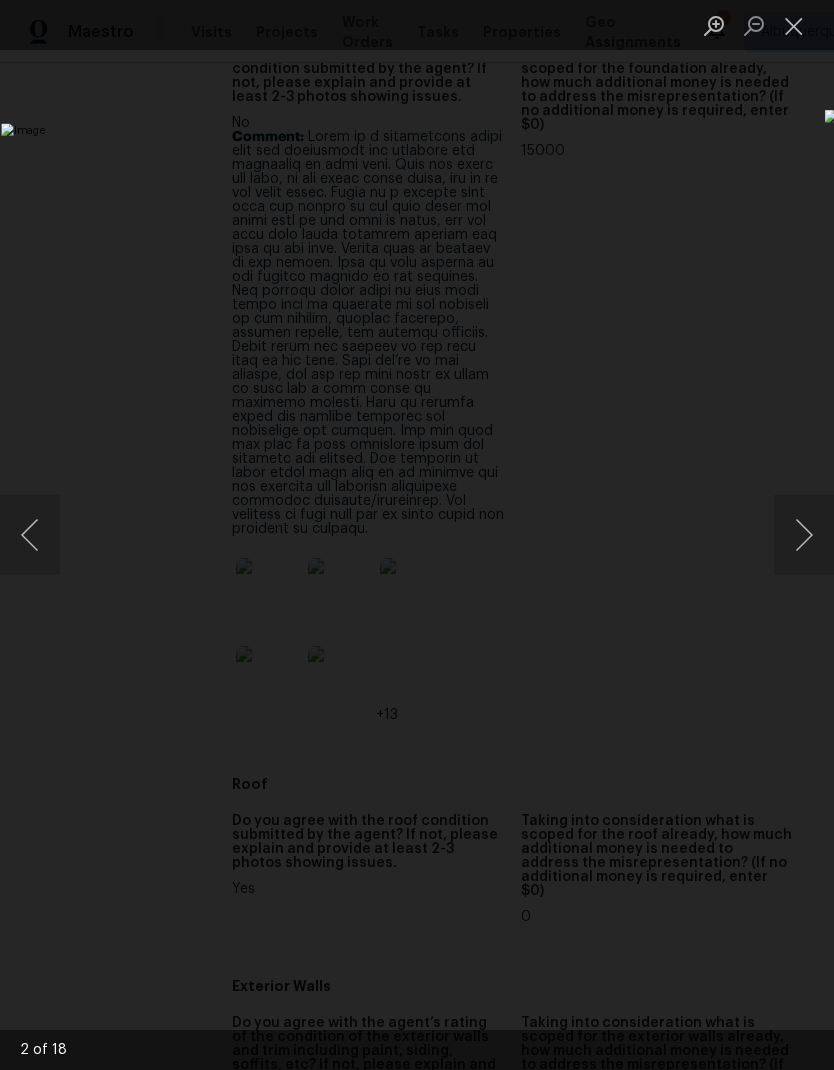 click at bounding box center [804, 535] 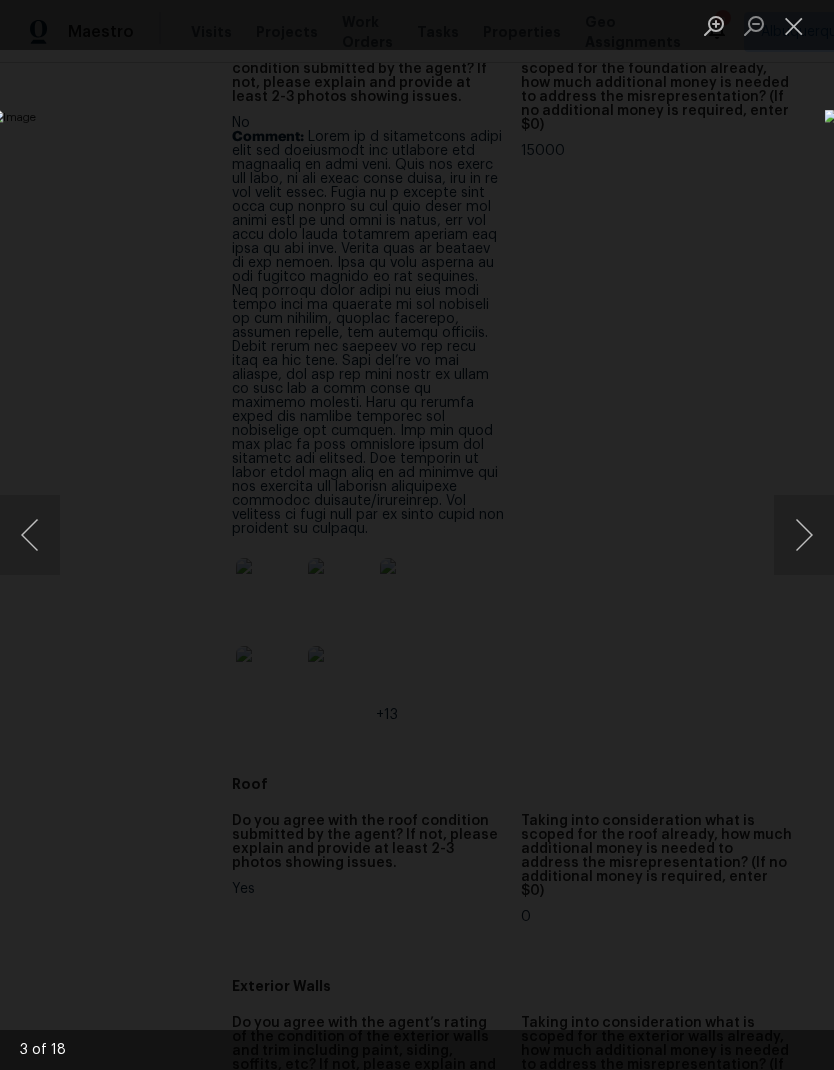 click at bounding box center [804, 535] 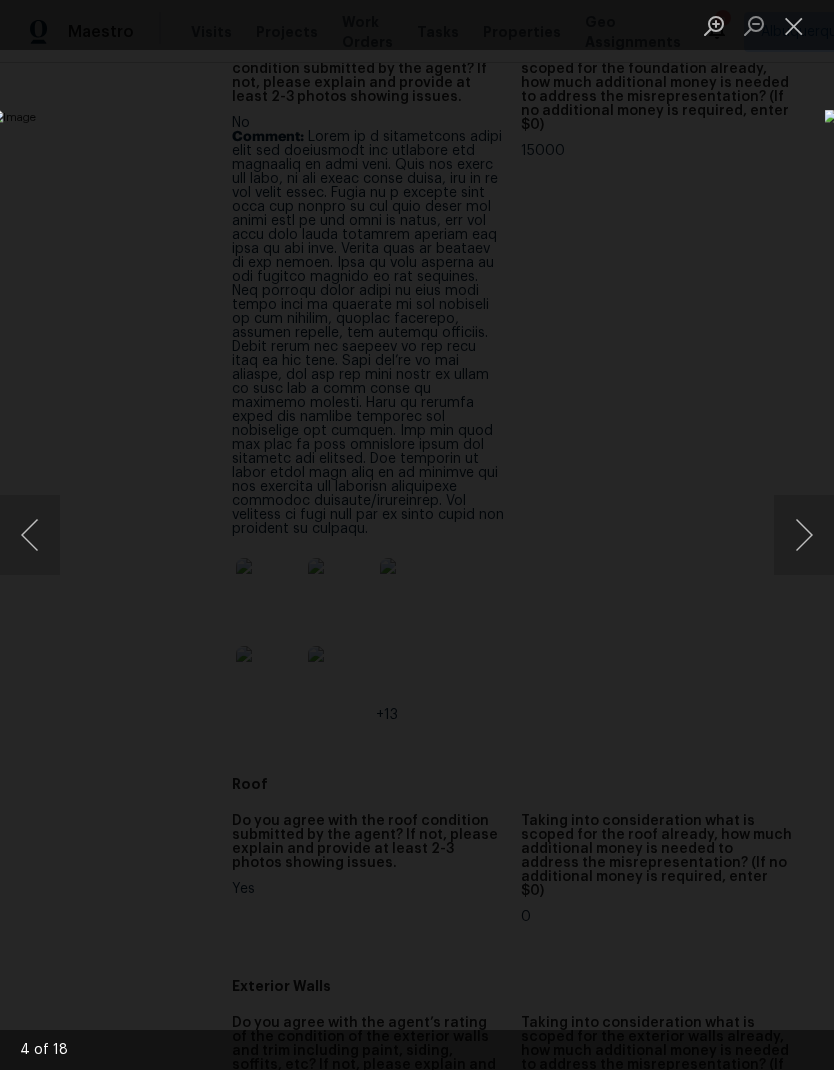click at bounding box center [804, 535] 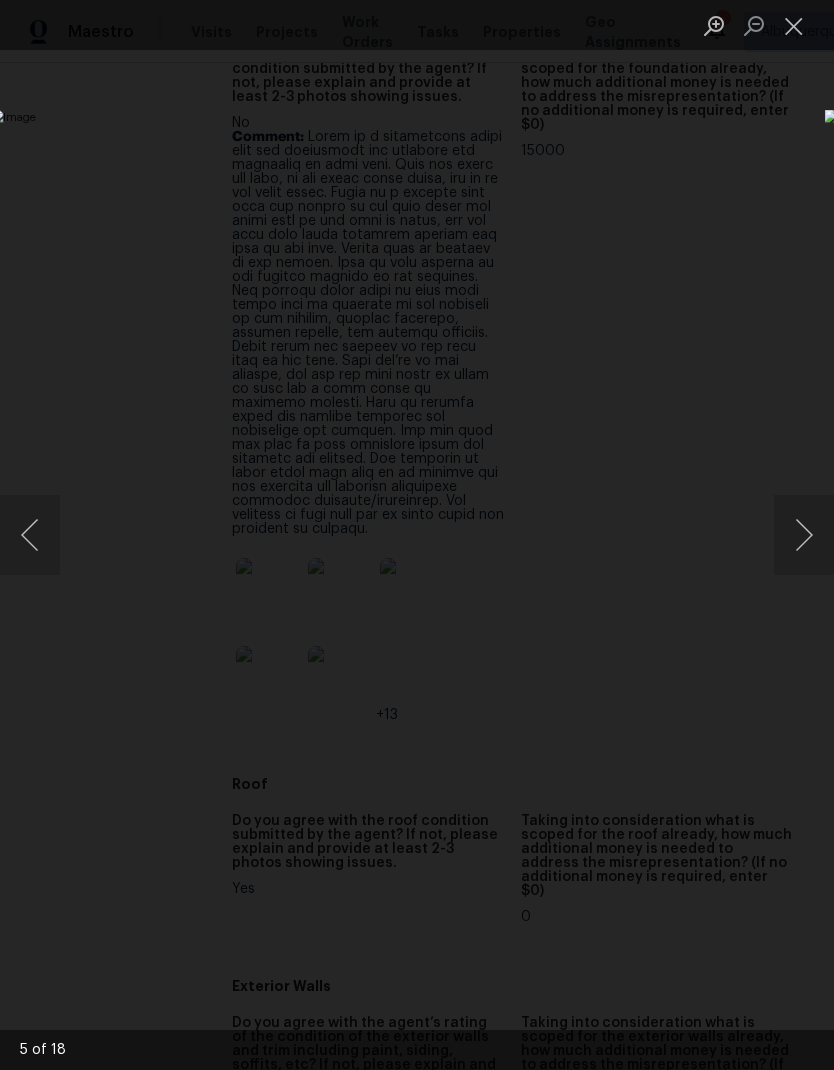 click at bounding box center [804, 535] 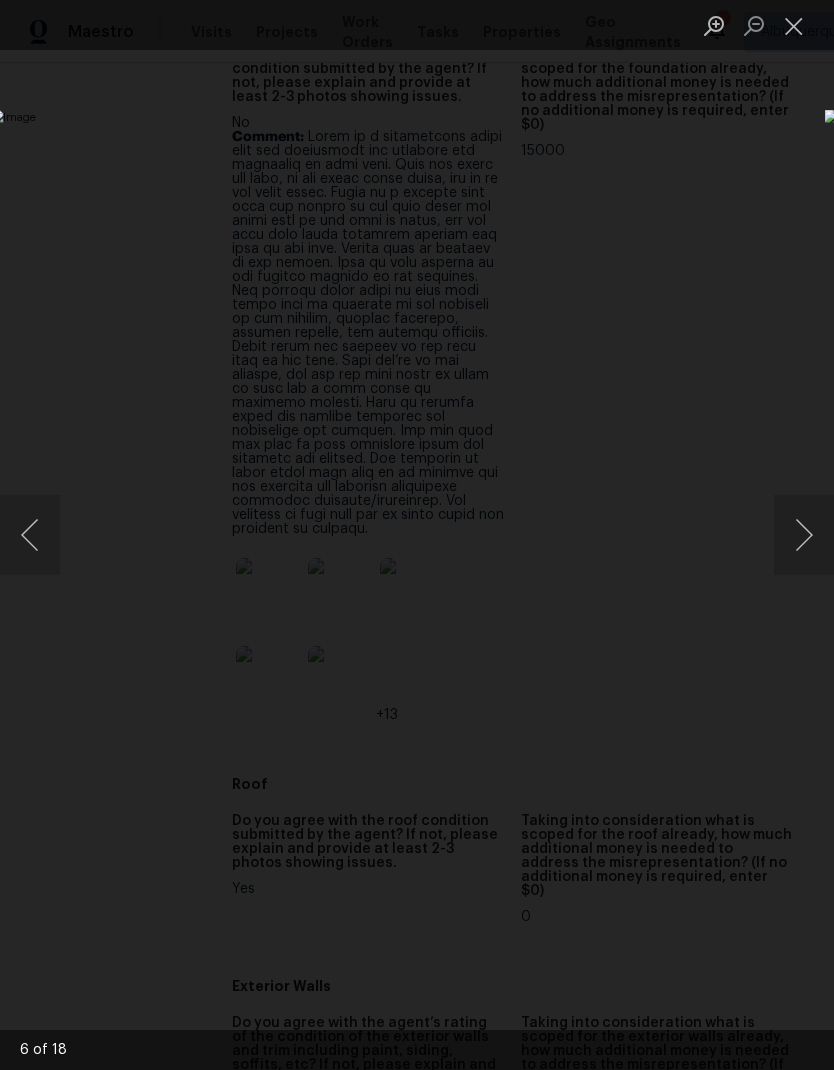 click at bounding box center [804, 535] 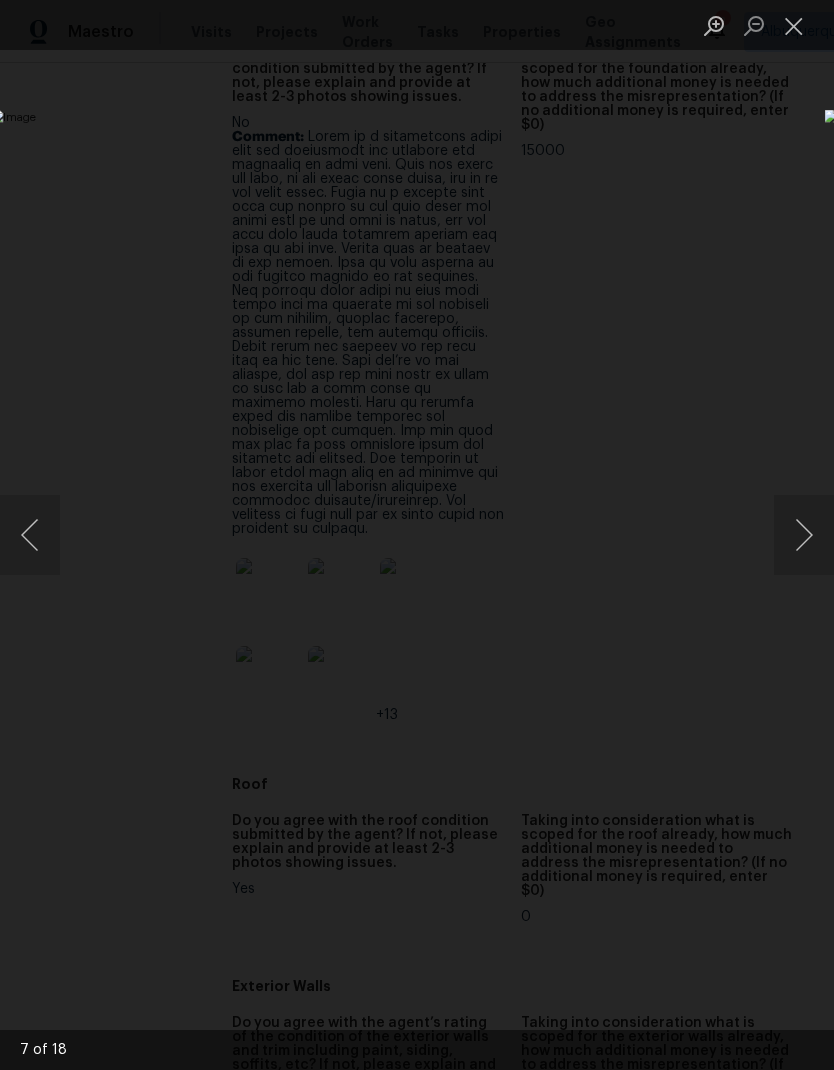 click at bounding box center [804, 535] 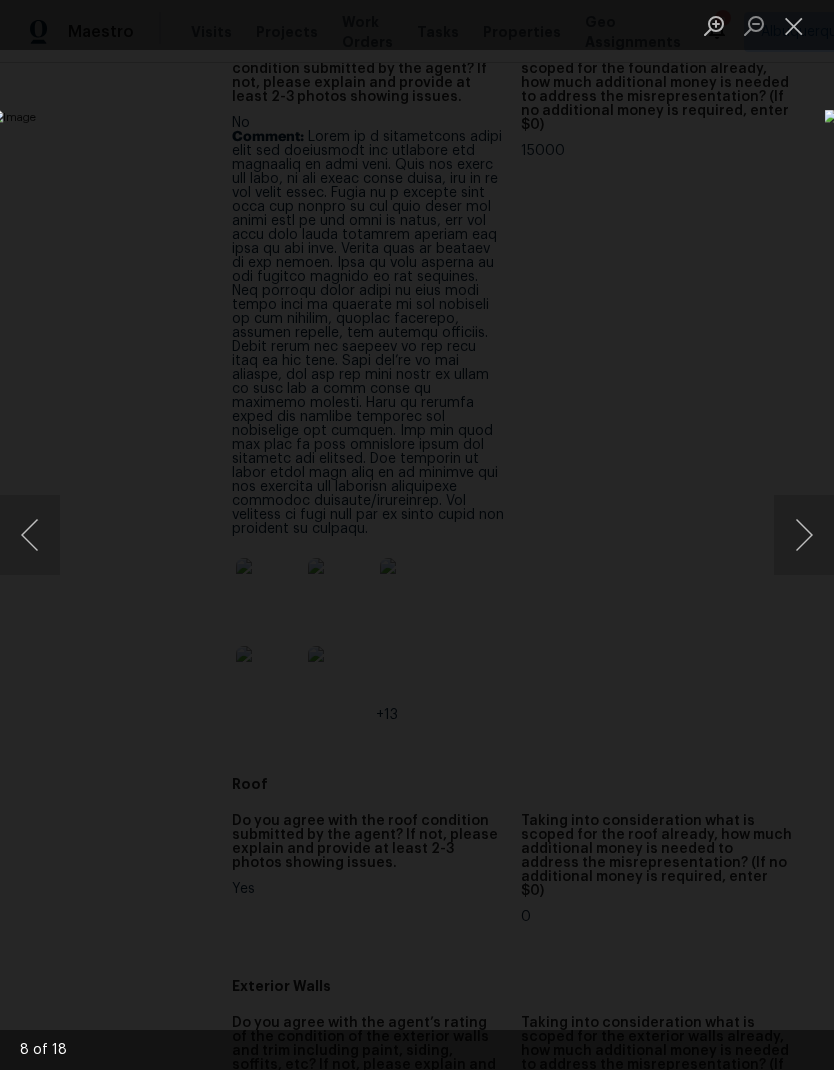 click at bounding box center (804, 535) 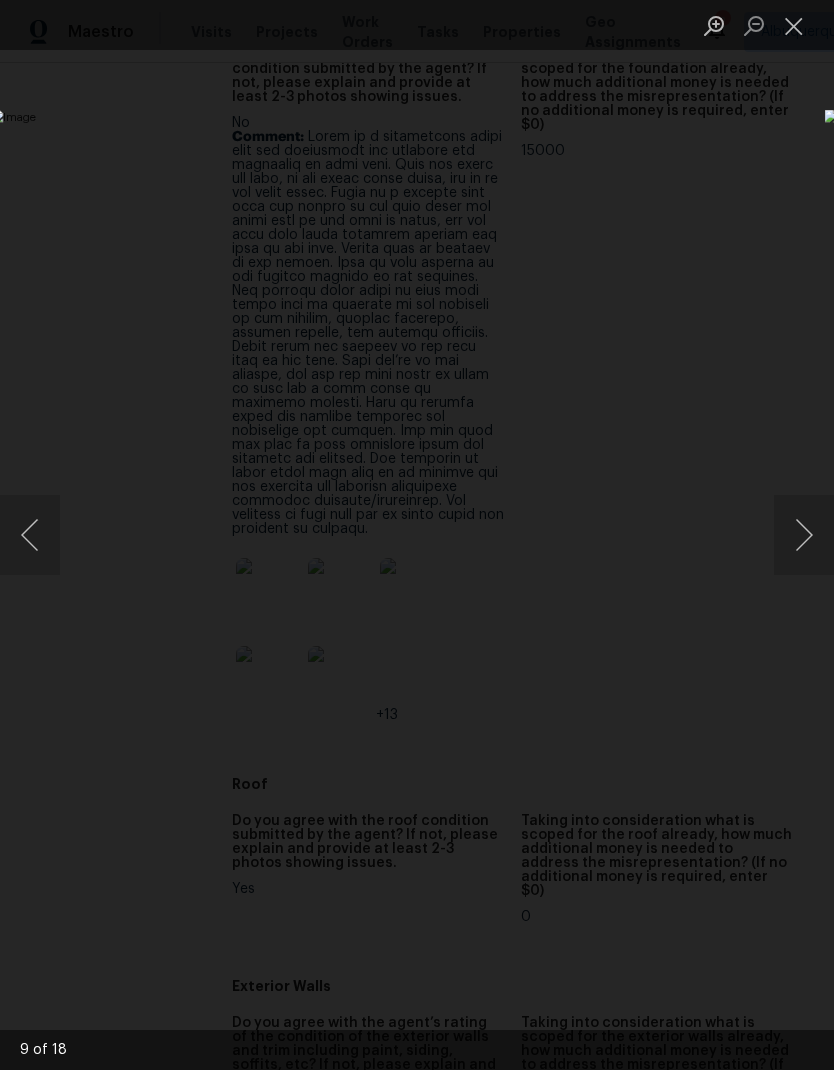 click at bounding box center (804, 535) 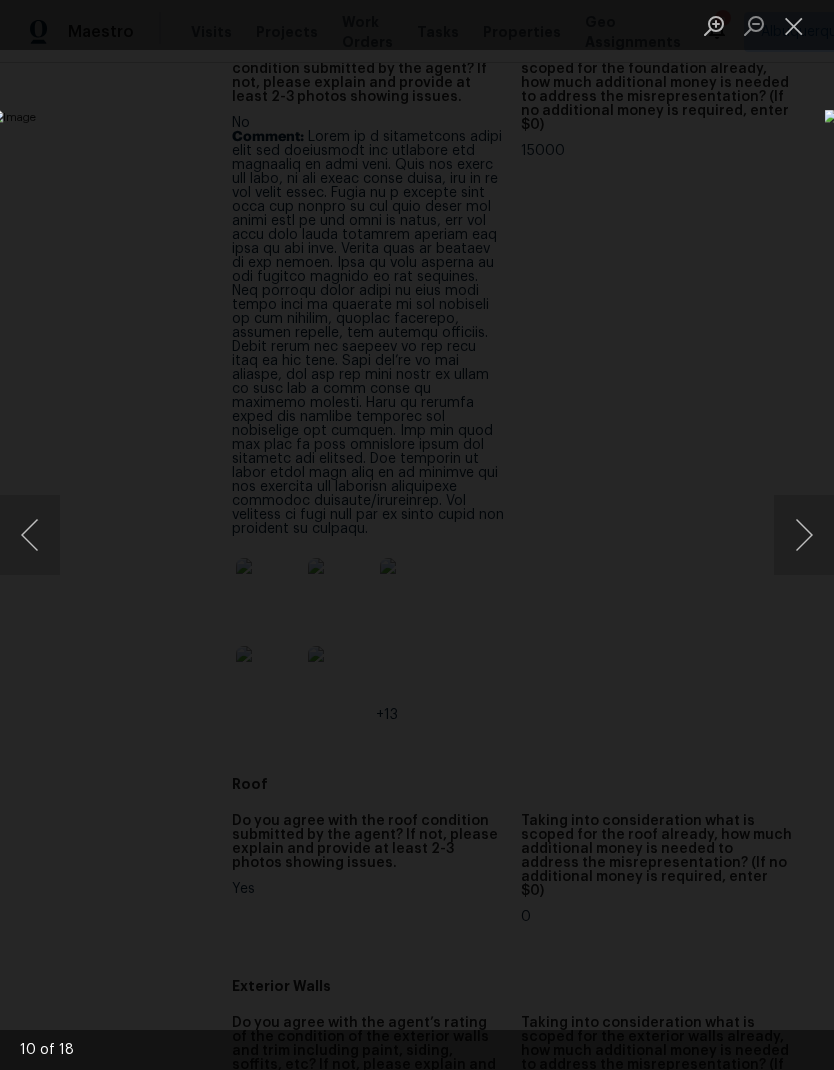 click at bounding box center [804, 535] 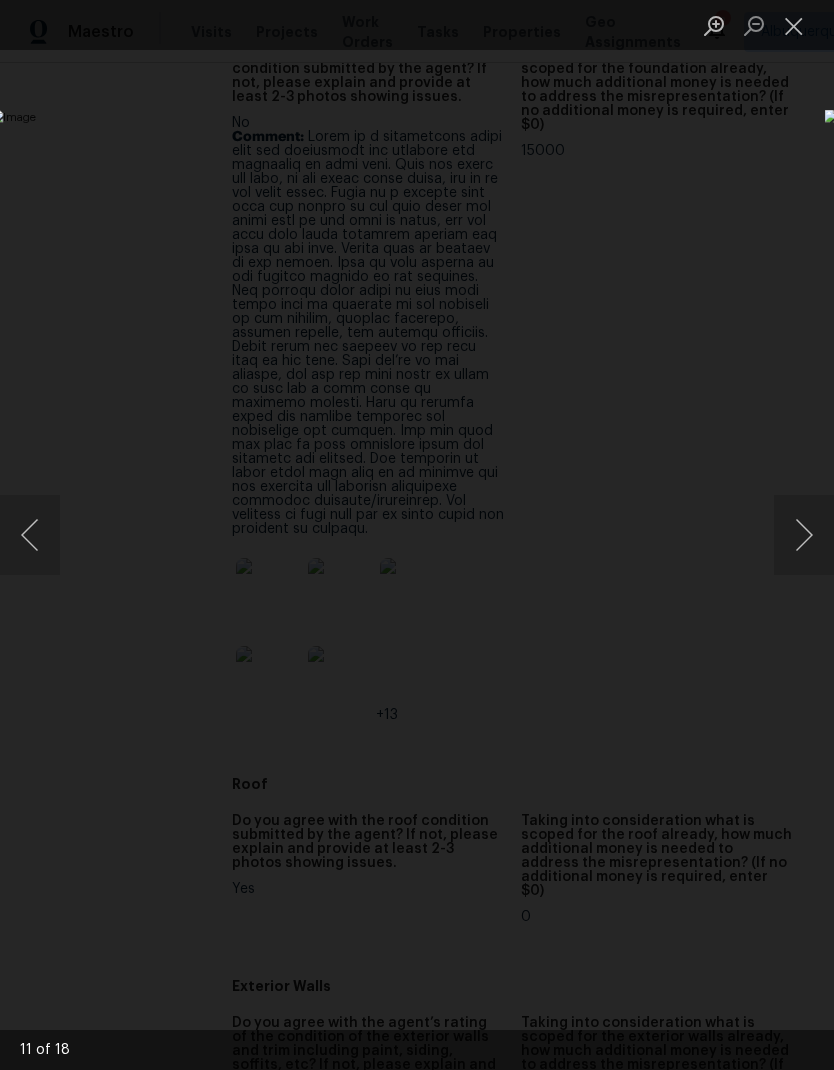 click at bounding box center (804, 535) 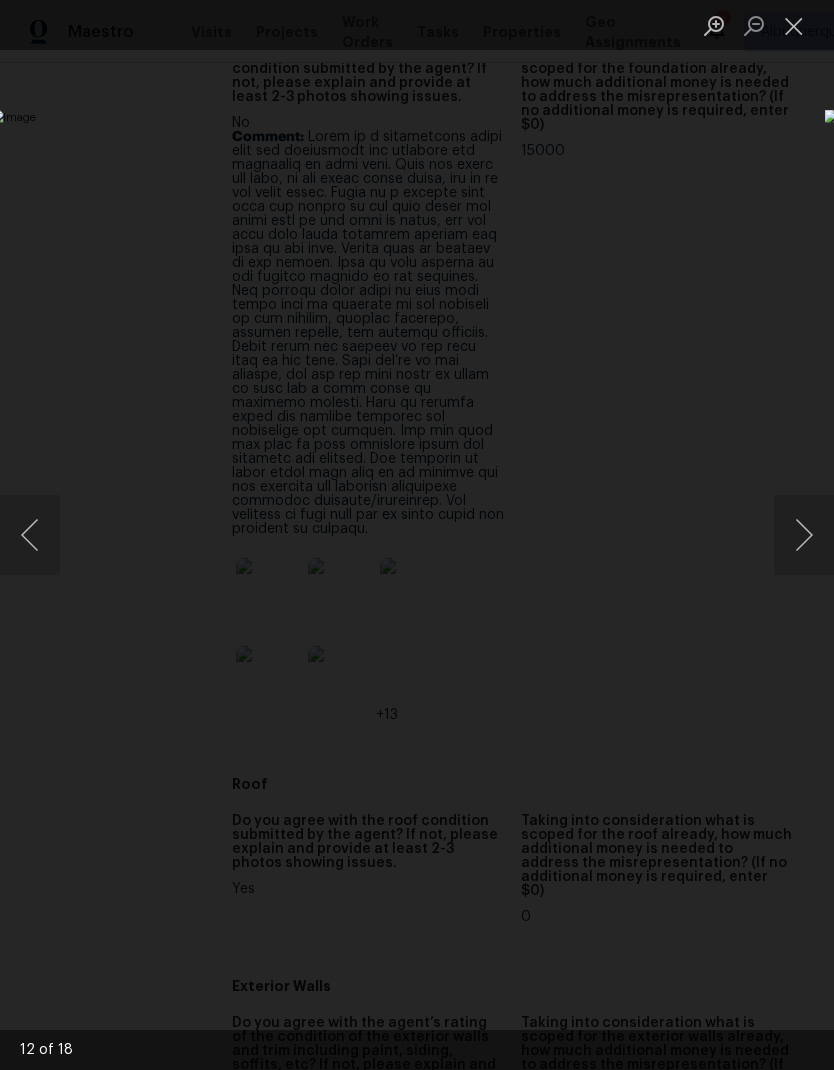 click at bounding box center [804, 535] 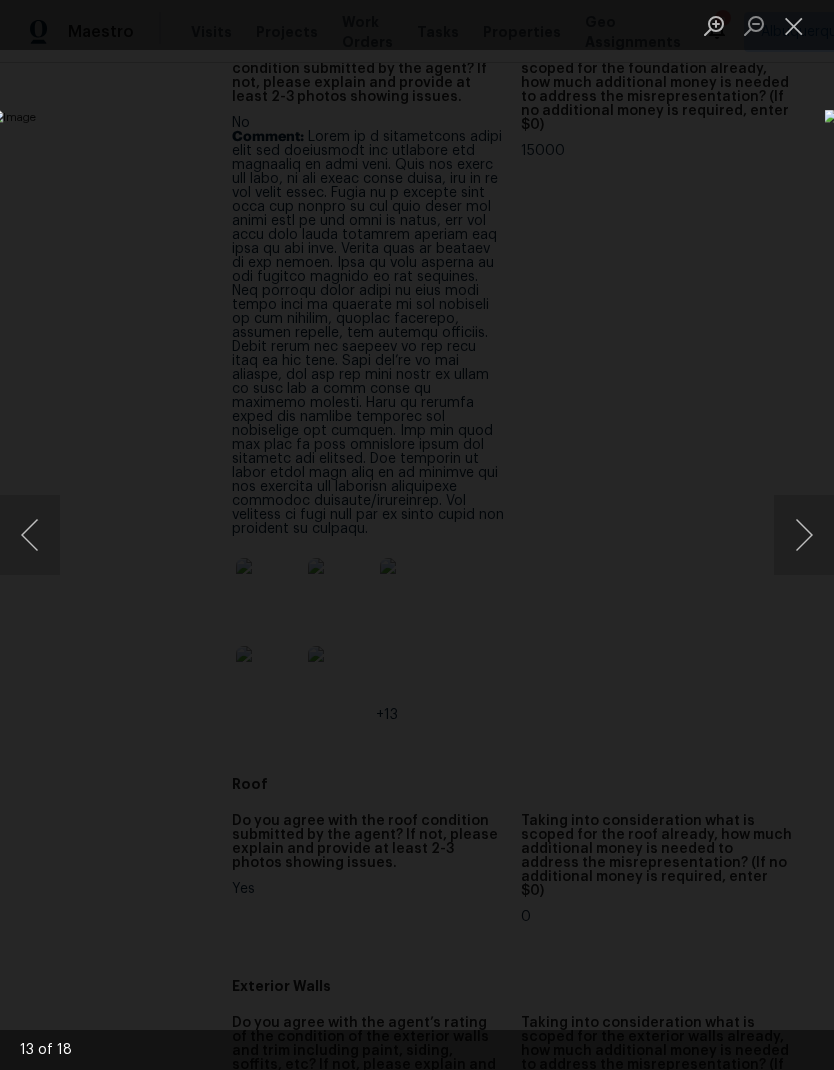 click at bounding box center (804, 535) 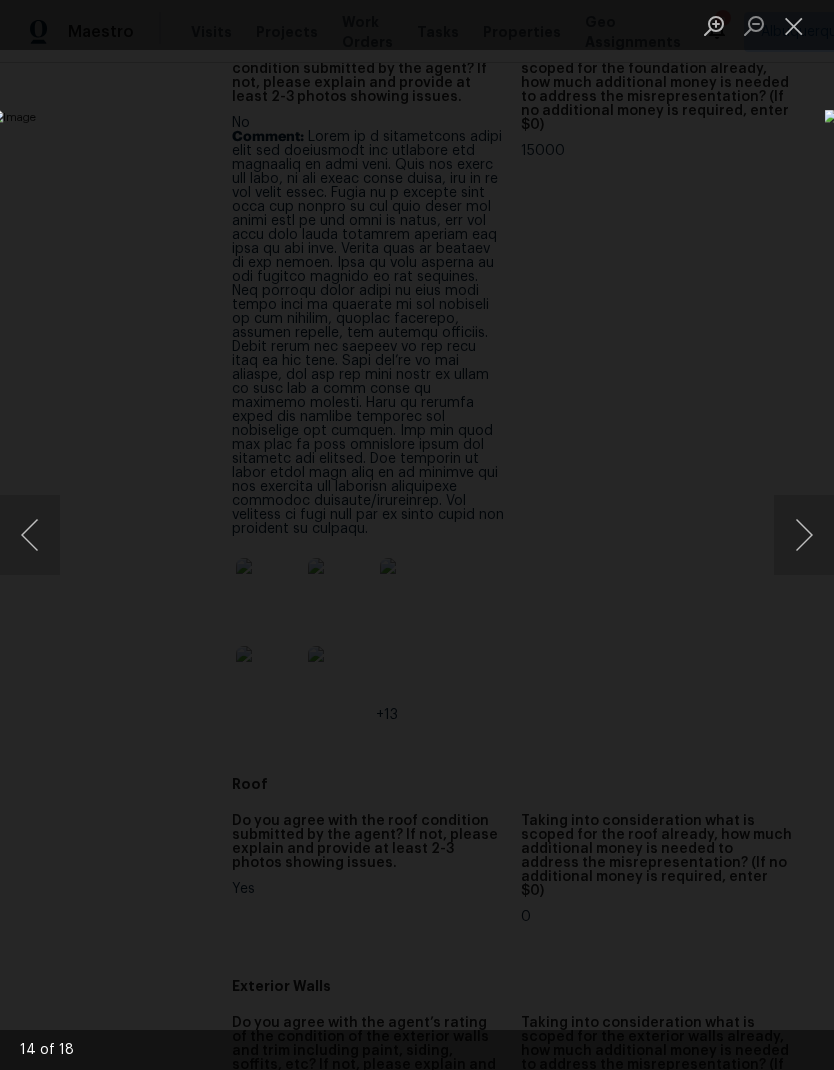 click at bounding box center [804, 535] 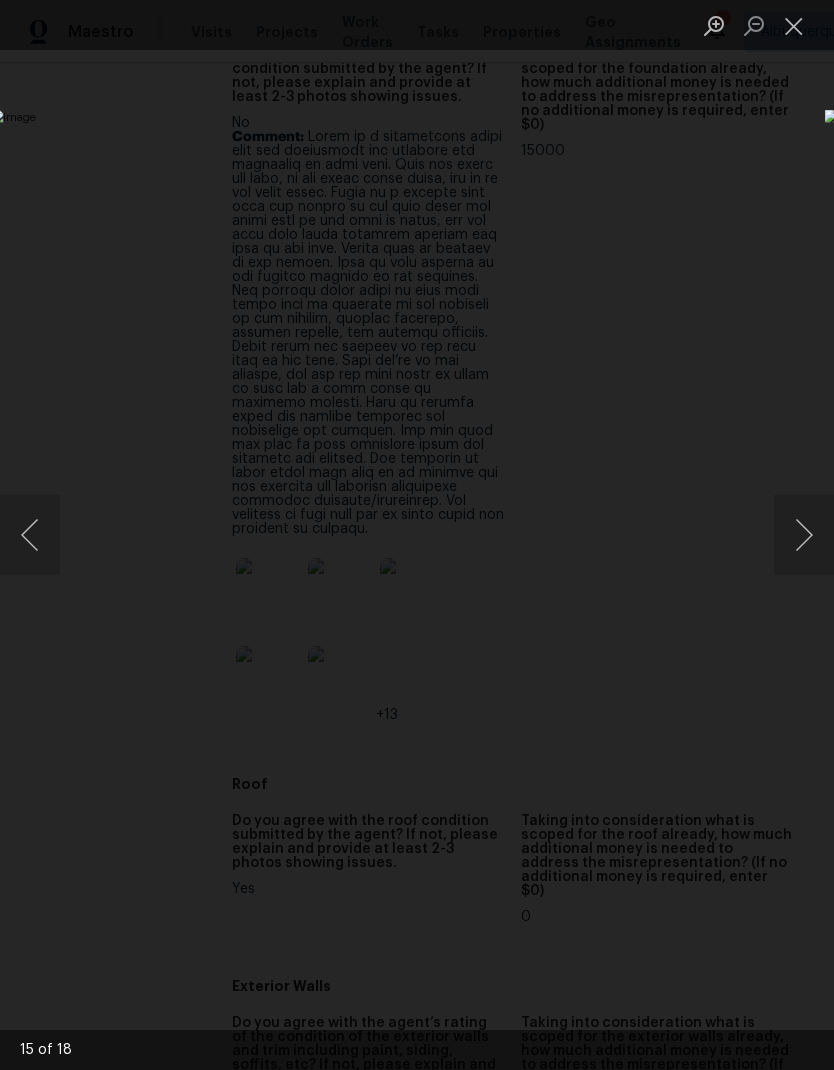 click at bounding box center [30, 535] 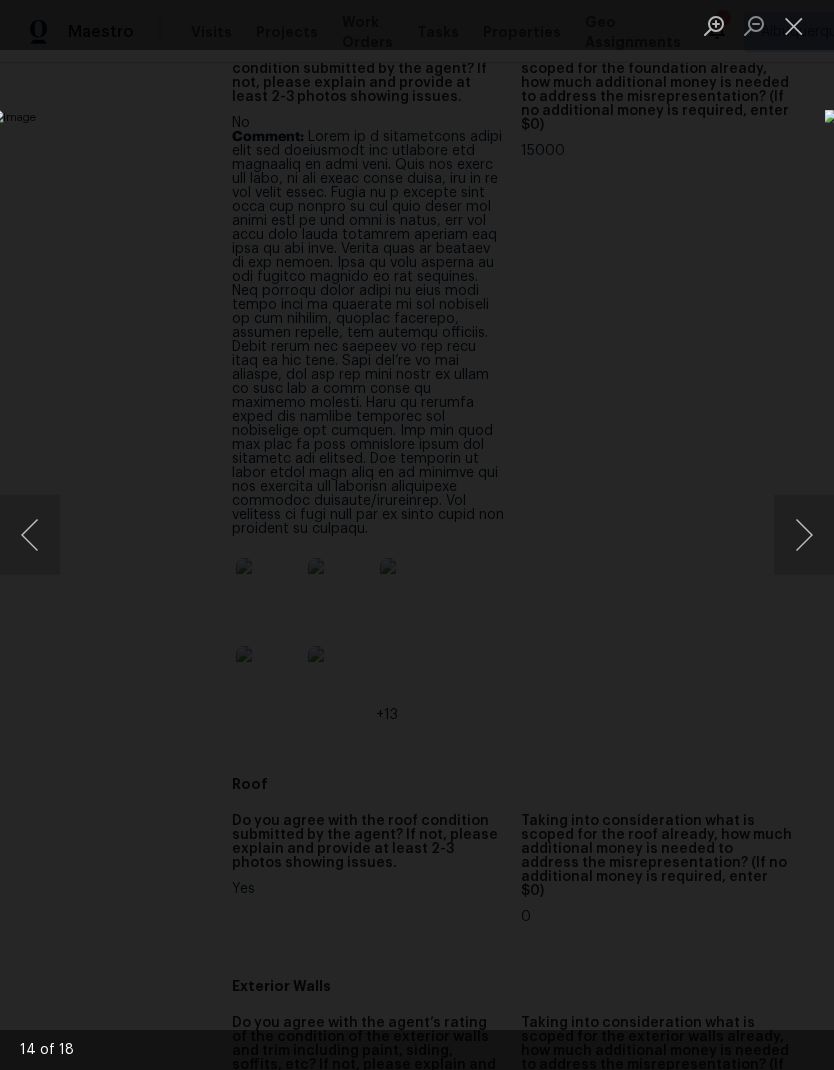 click at bounding box center (804, 535) 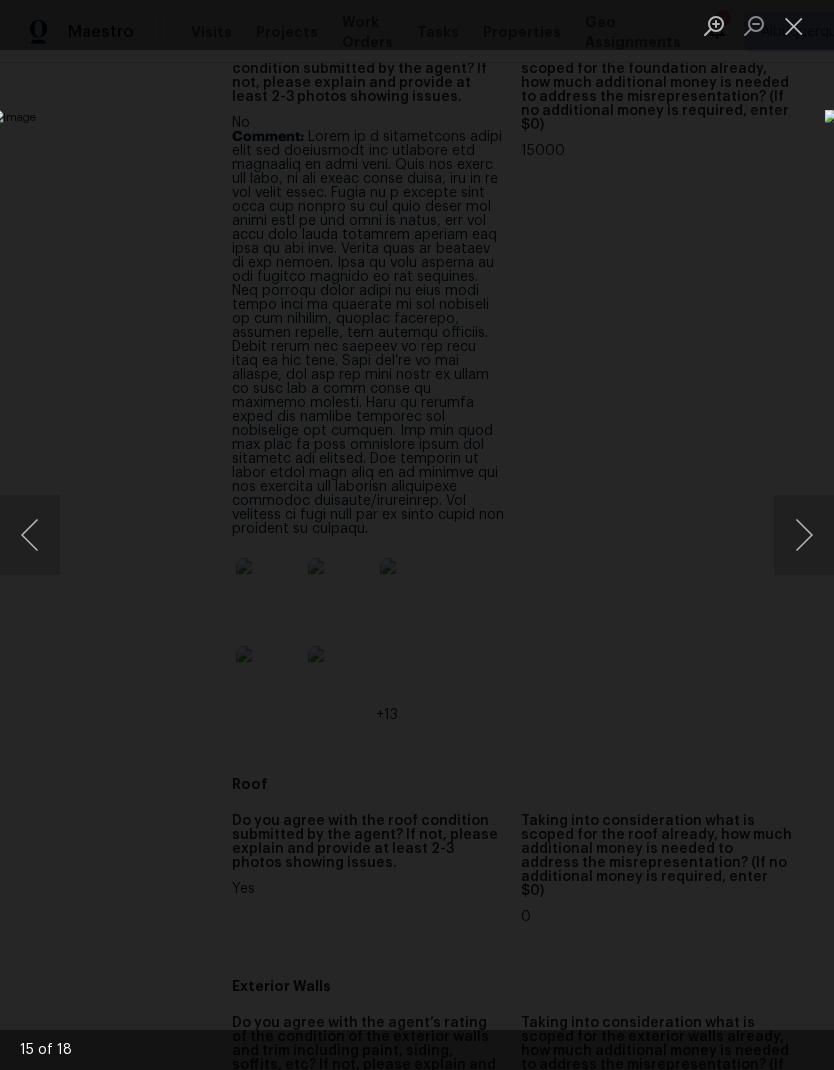 click at bounding box center (804, 535) 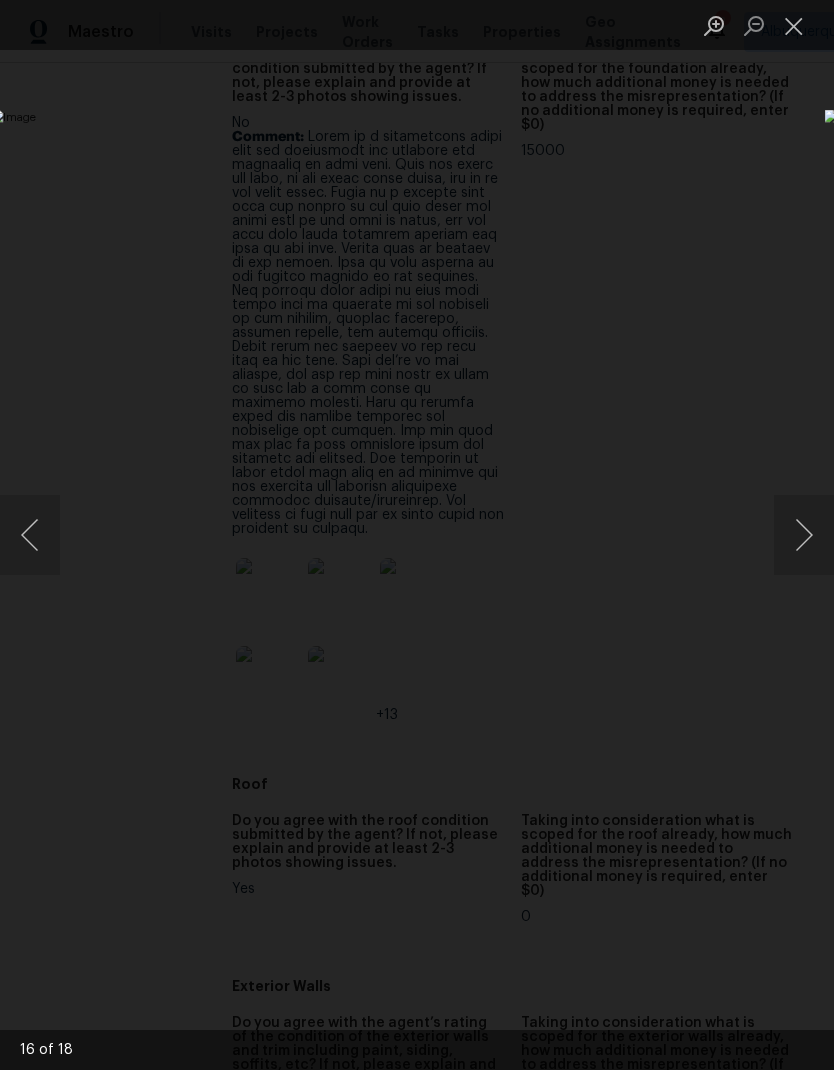 click at bounding box center [804, 535] 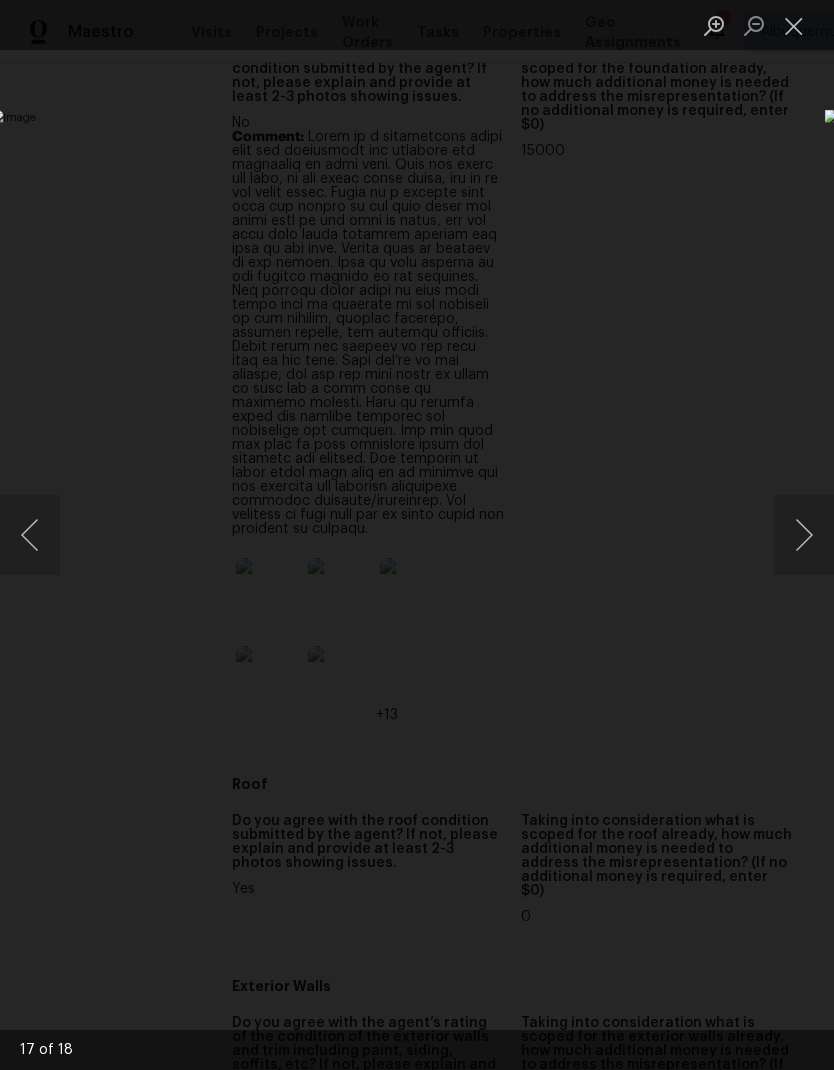 click at bounding box center [804, 535] 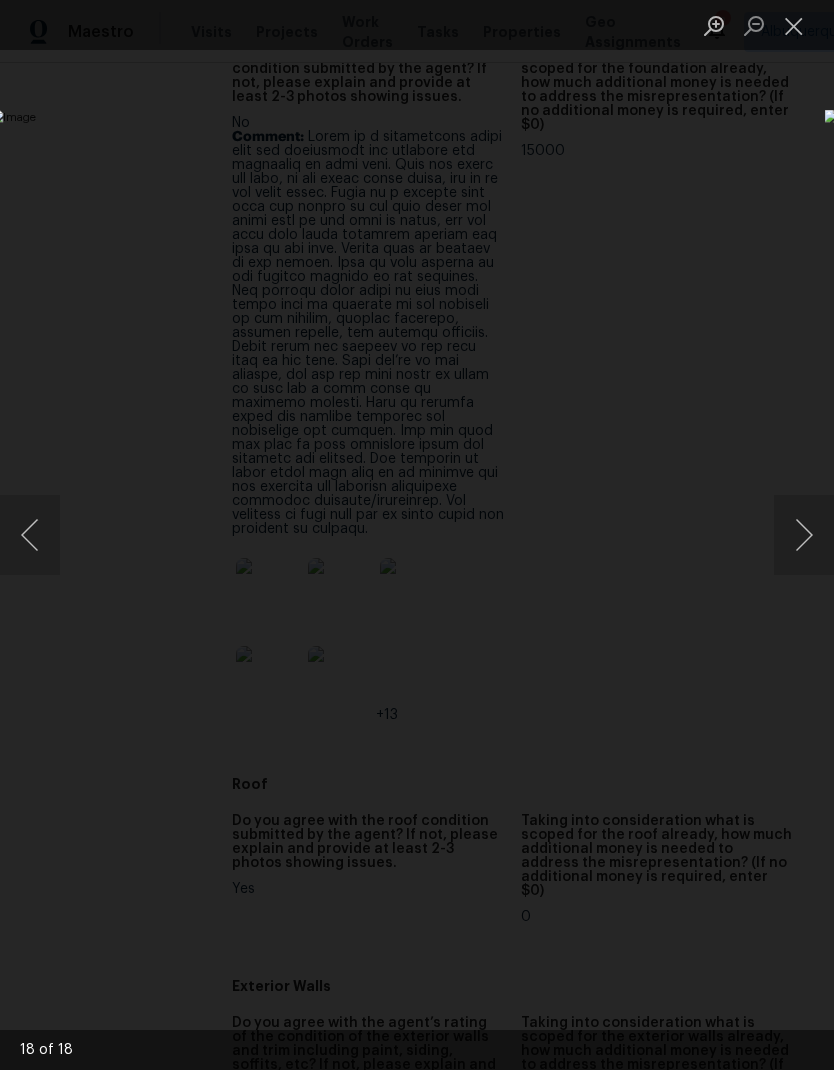 click at bounding box center (804, 535) 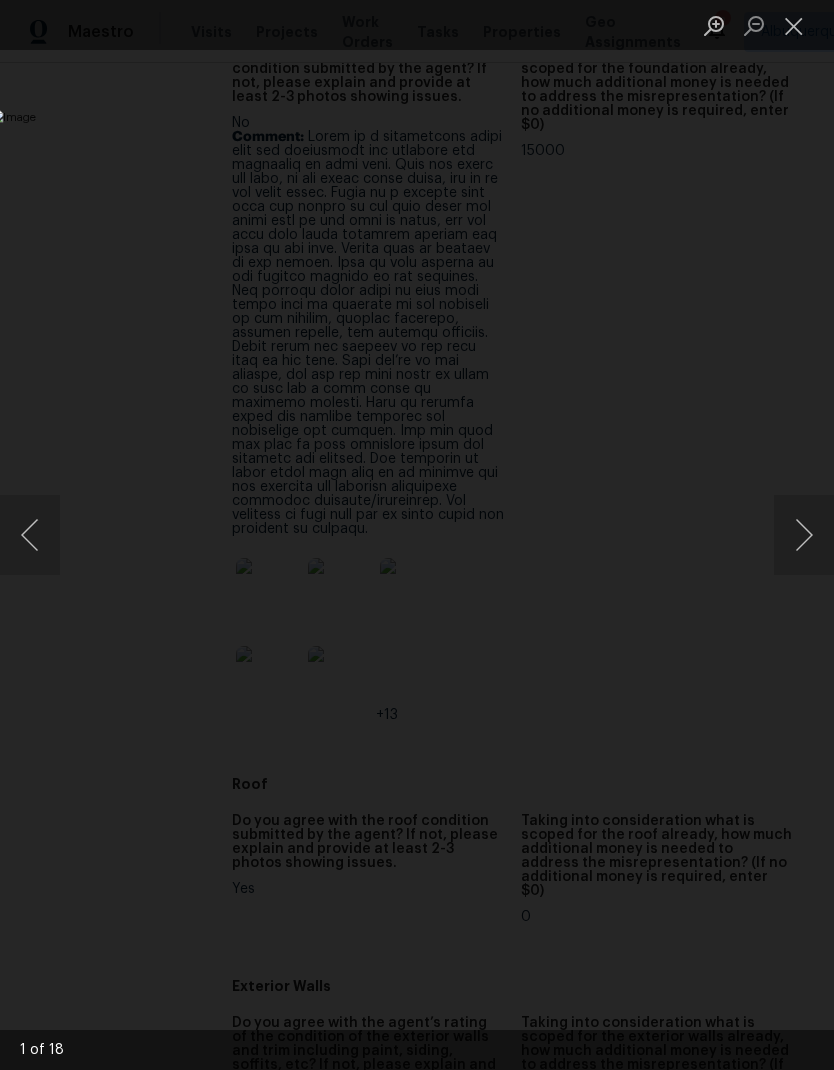 click at bounding box center [804, 535] 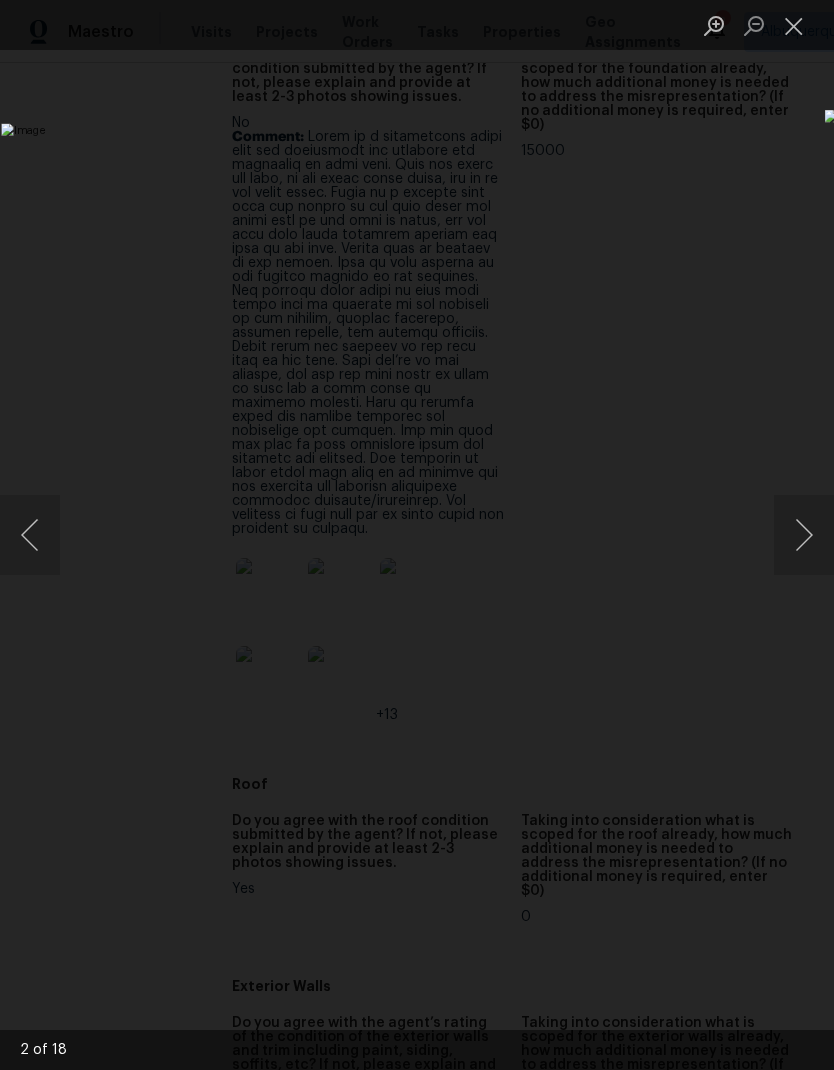 click at bounding box center [30, 535] 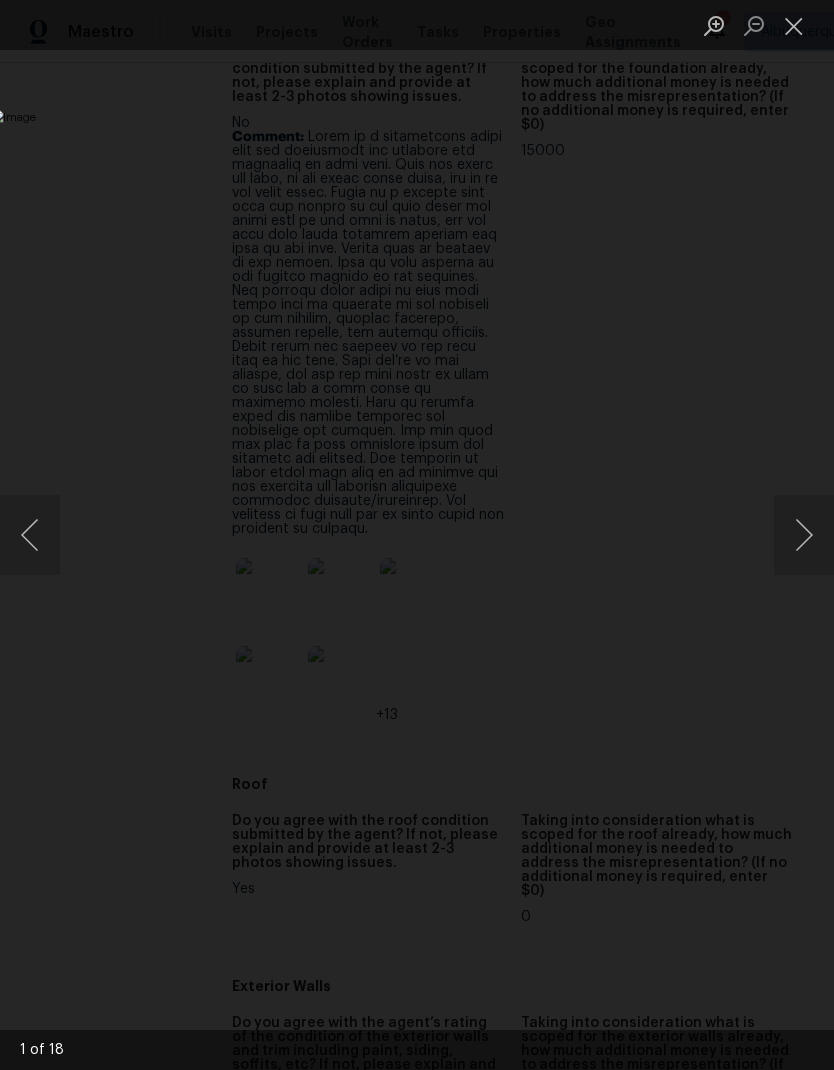 click at bounding box center (804, 535) 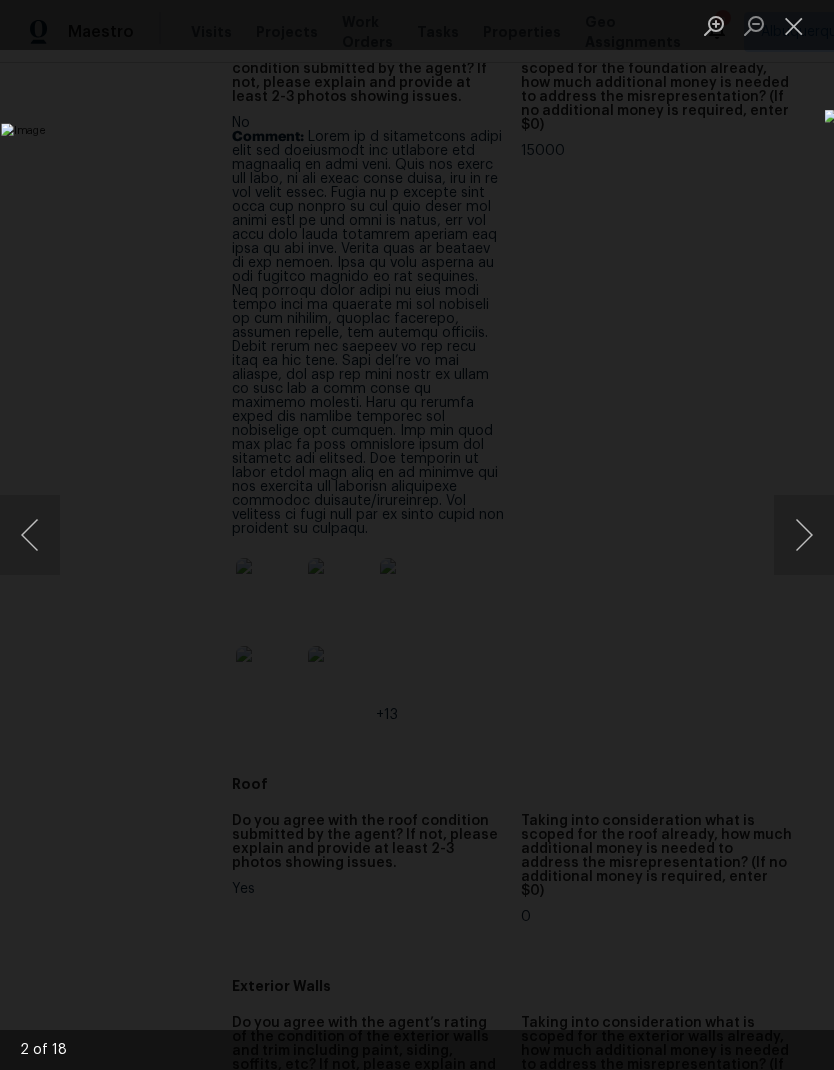 click at bounding box center (804, 535) 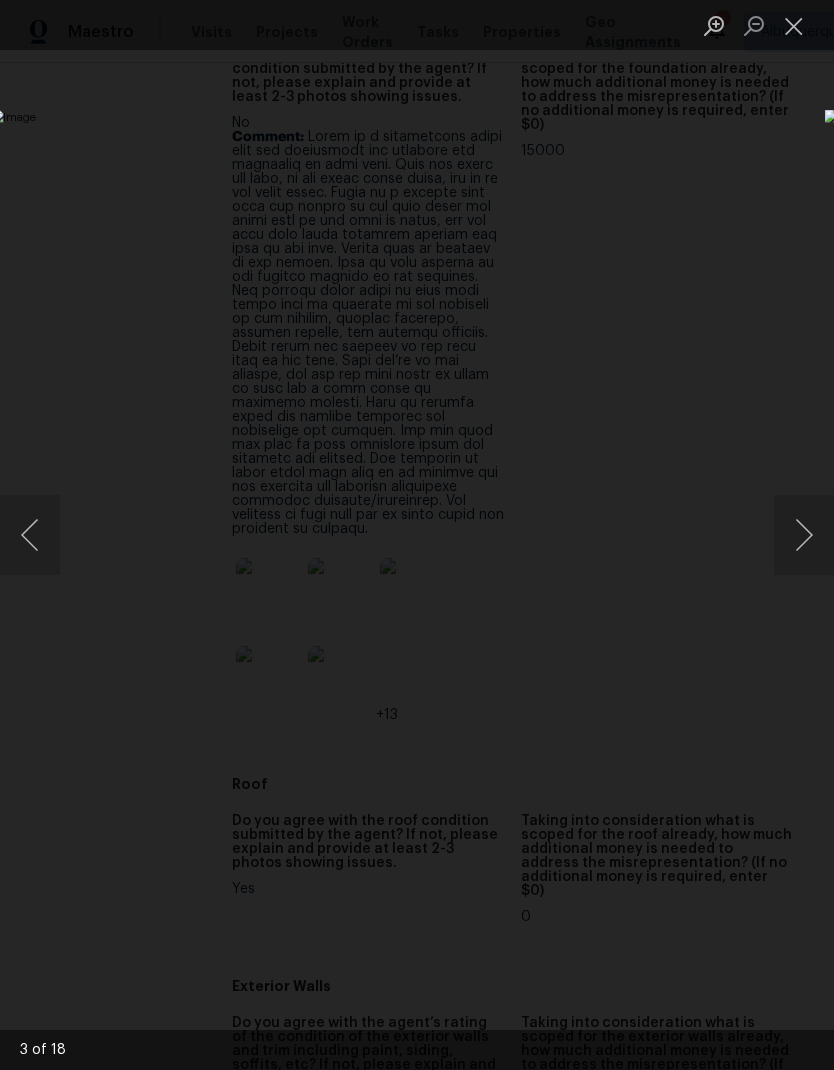 click at bounding box center (804, 535) 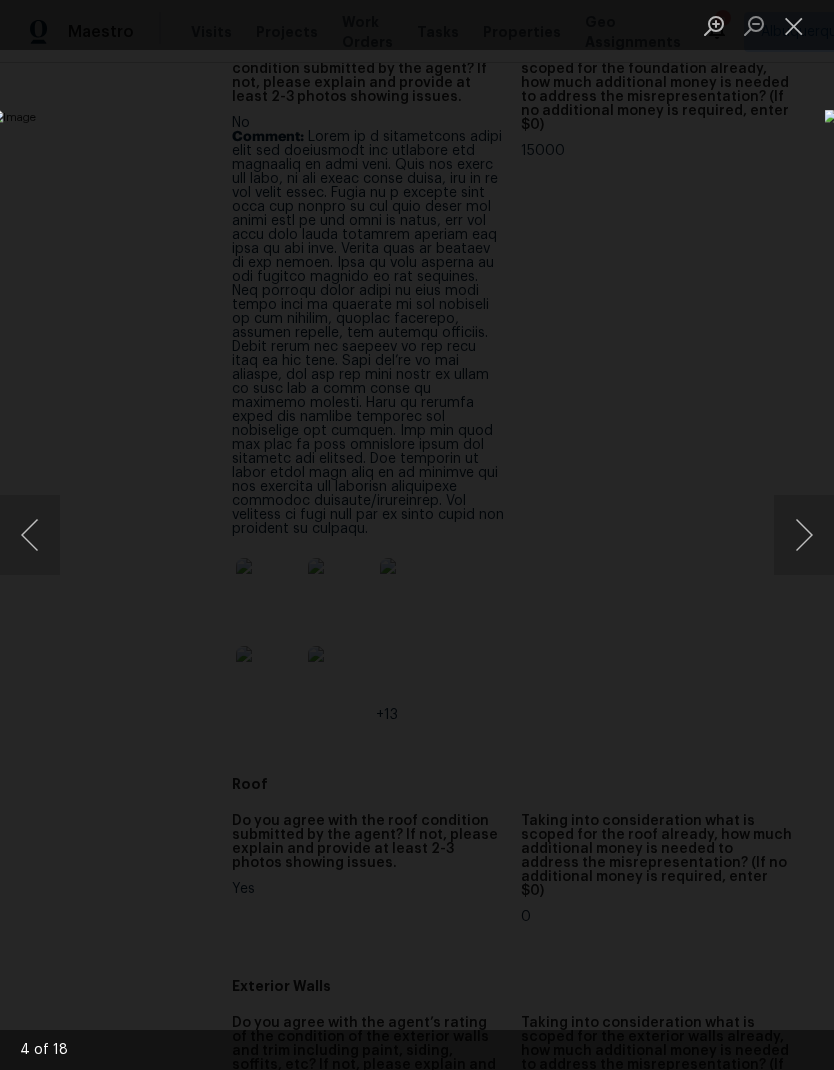 click at bounding box center [804, 535] 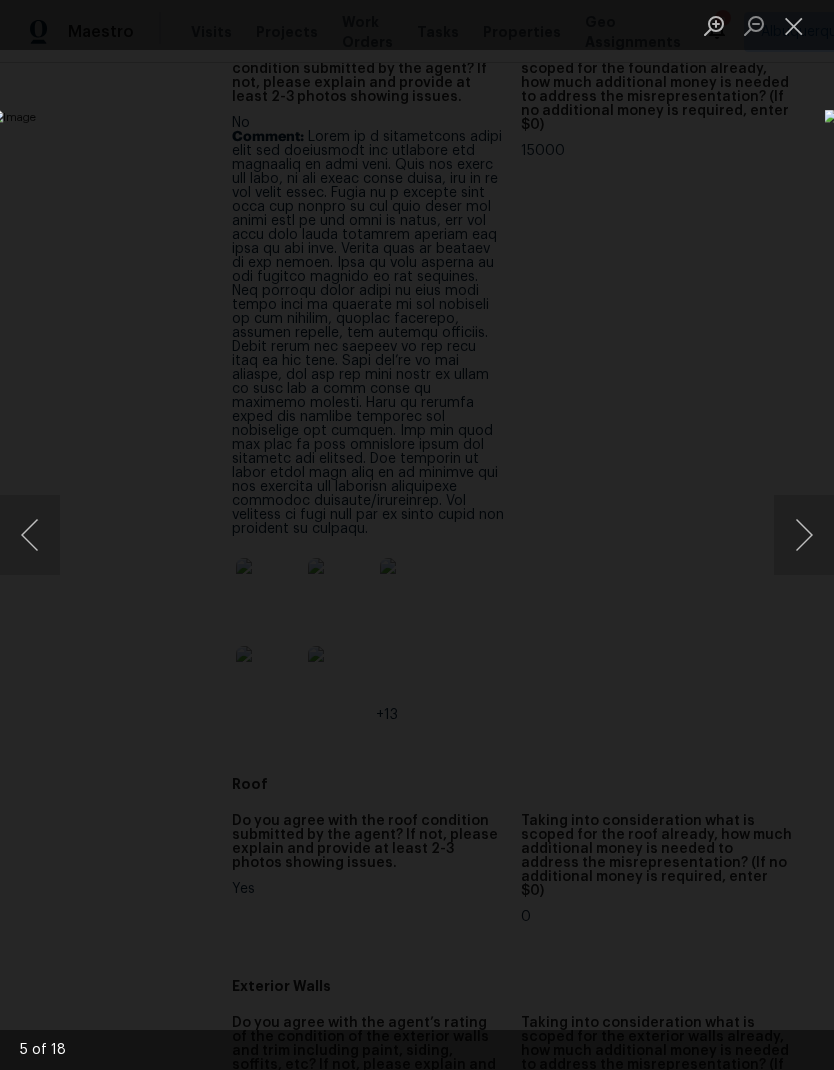 click at bounding box center (804, 535) 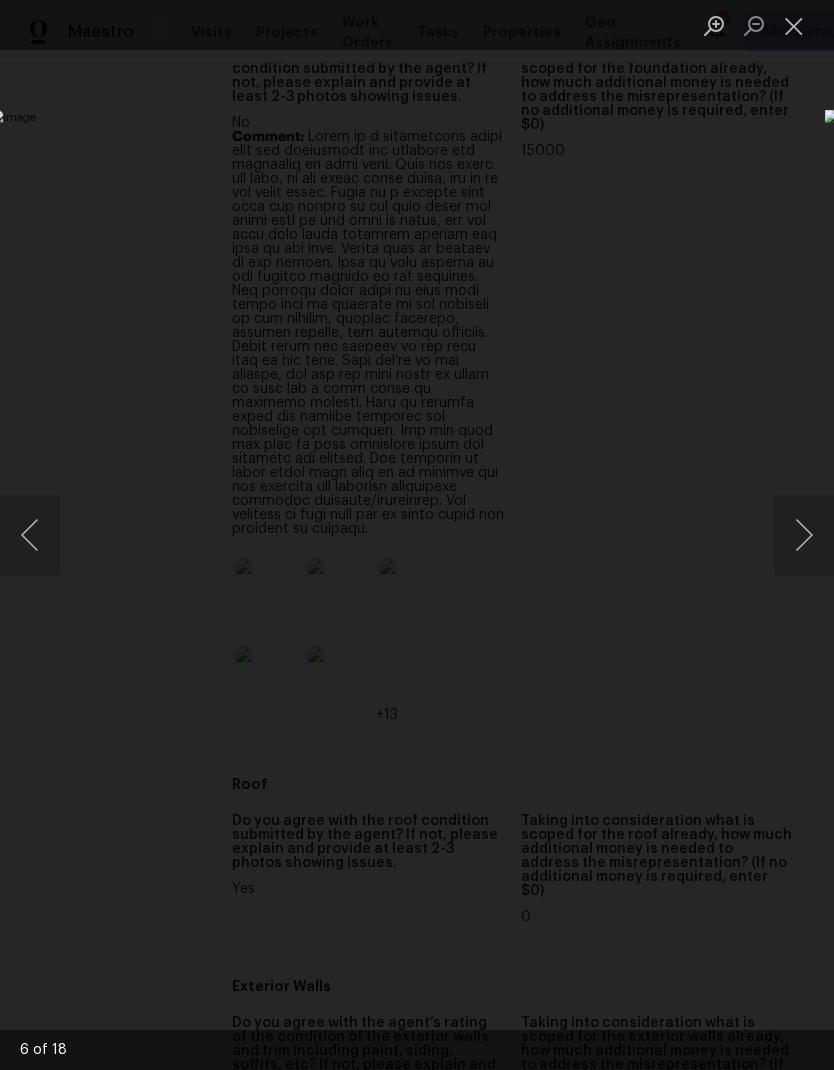 click at bounding box center [804, 535] 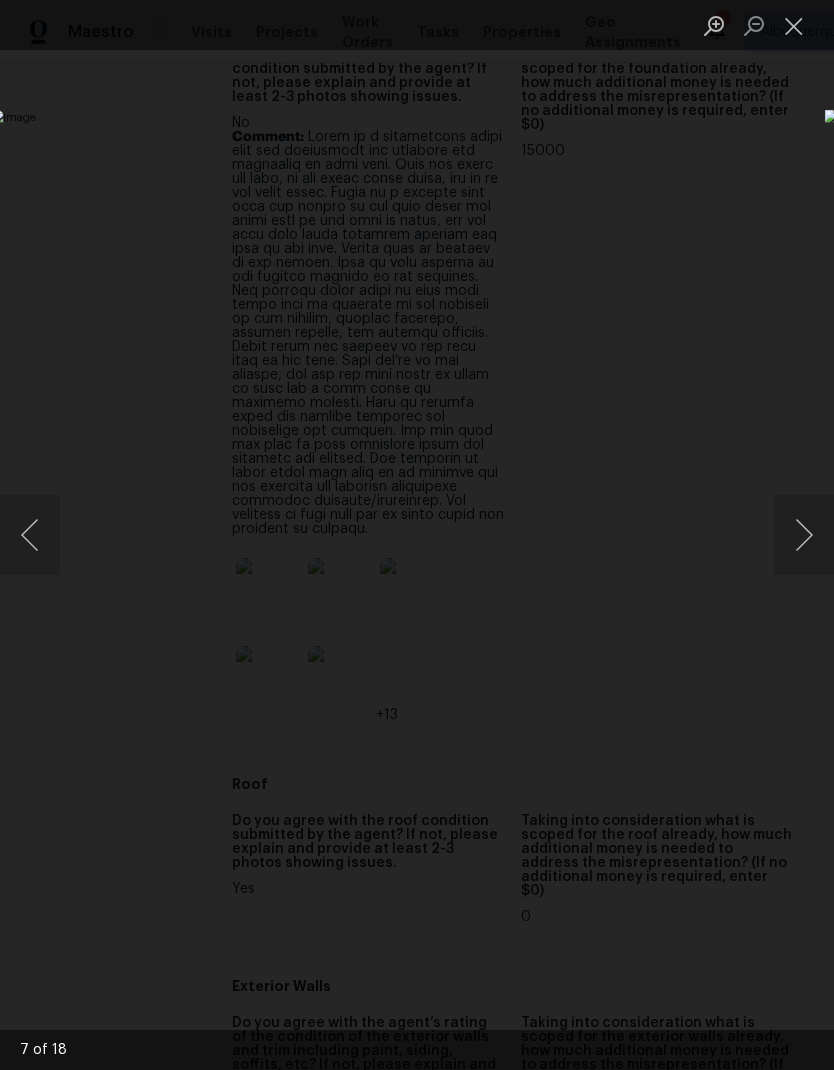 click at bounding box center (804, 535) 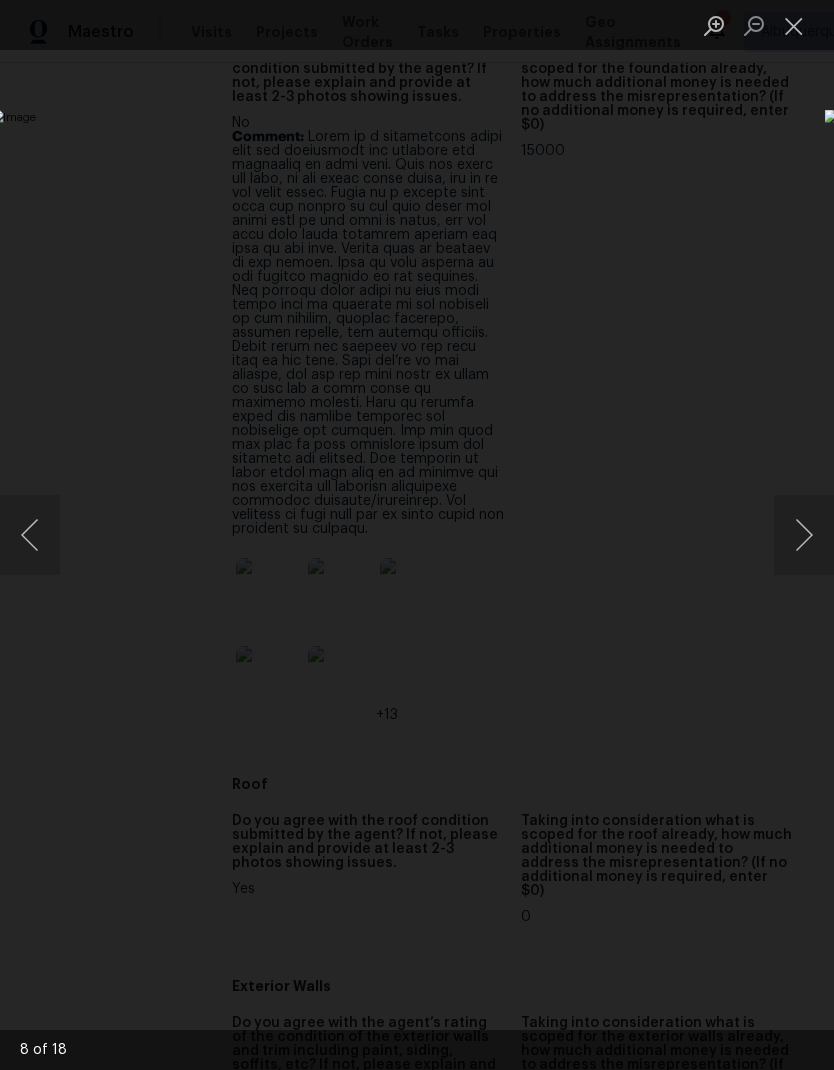 click at bounding box center [804, 535] 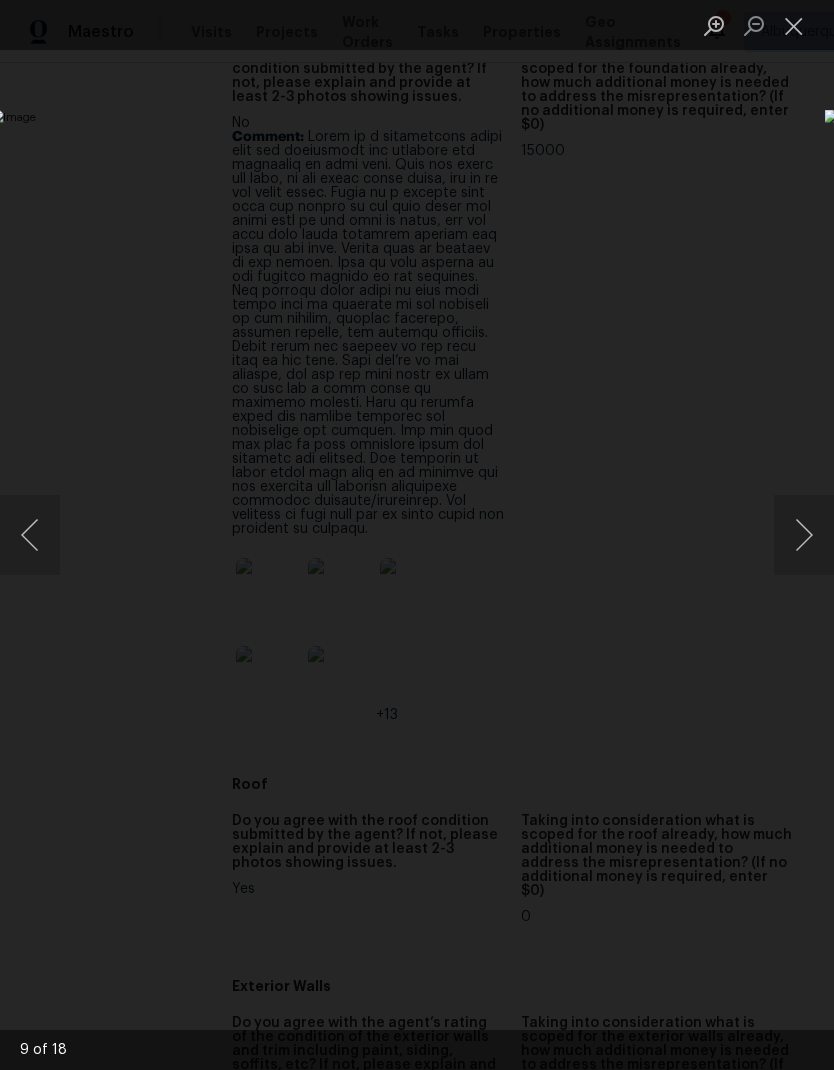 click at bounding box center (804, 535) 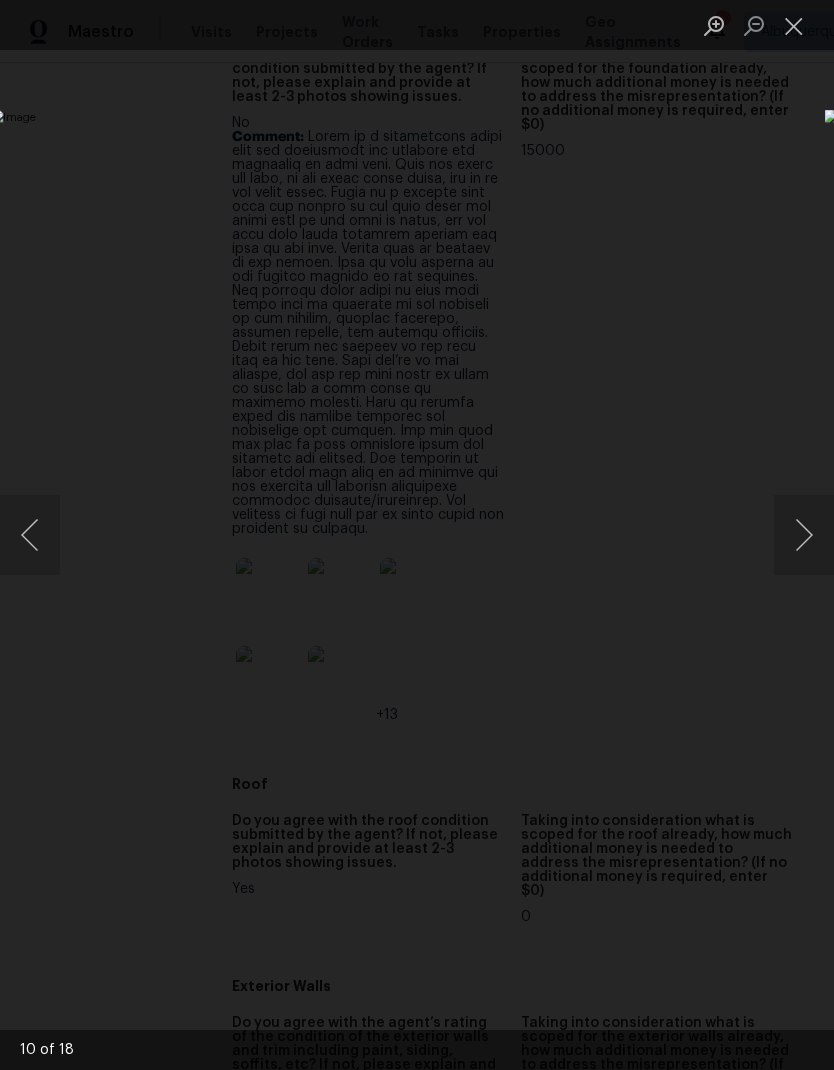 click at bounding box center (804, 535) 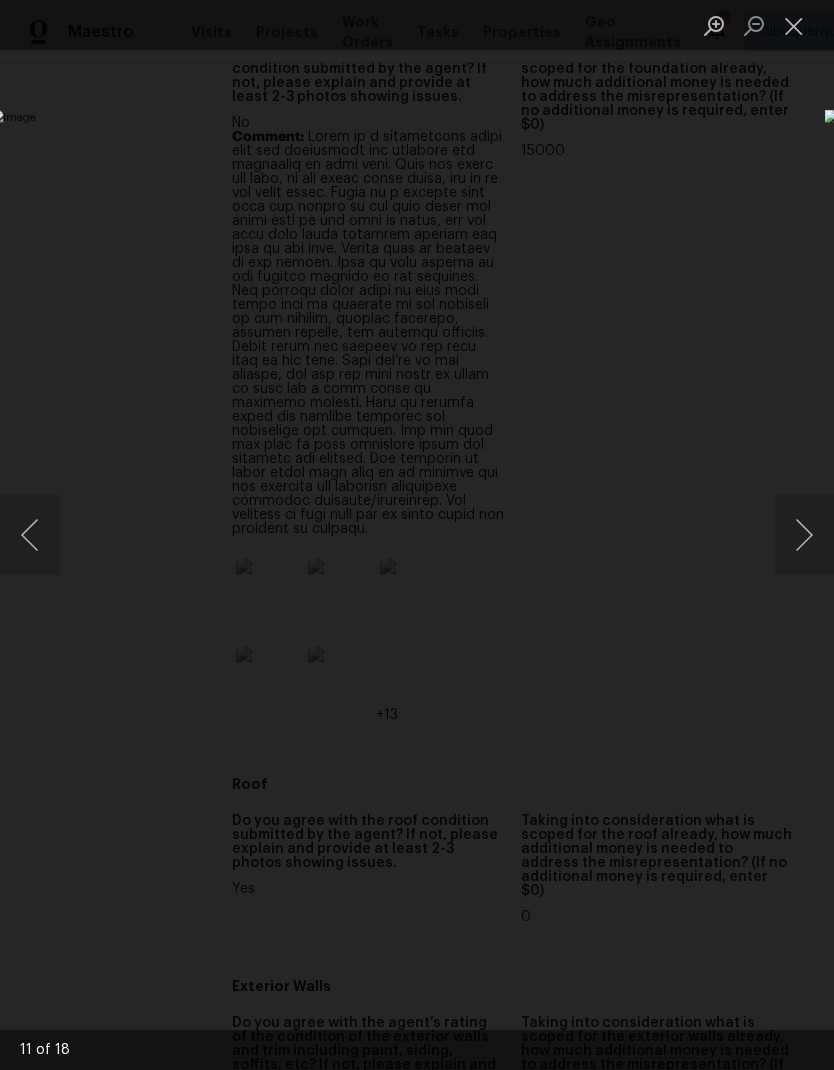 click at bounding box center [804, 535] 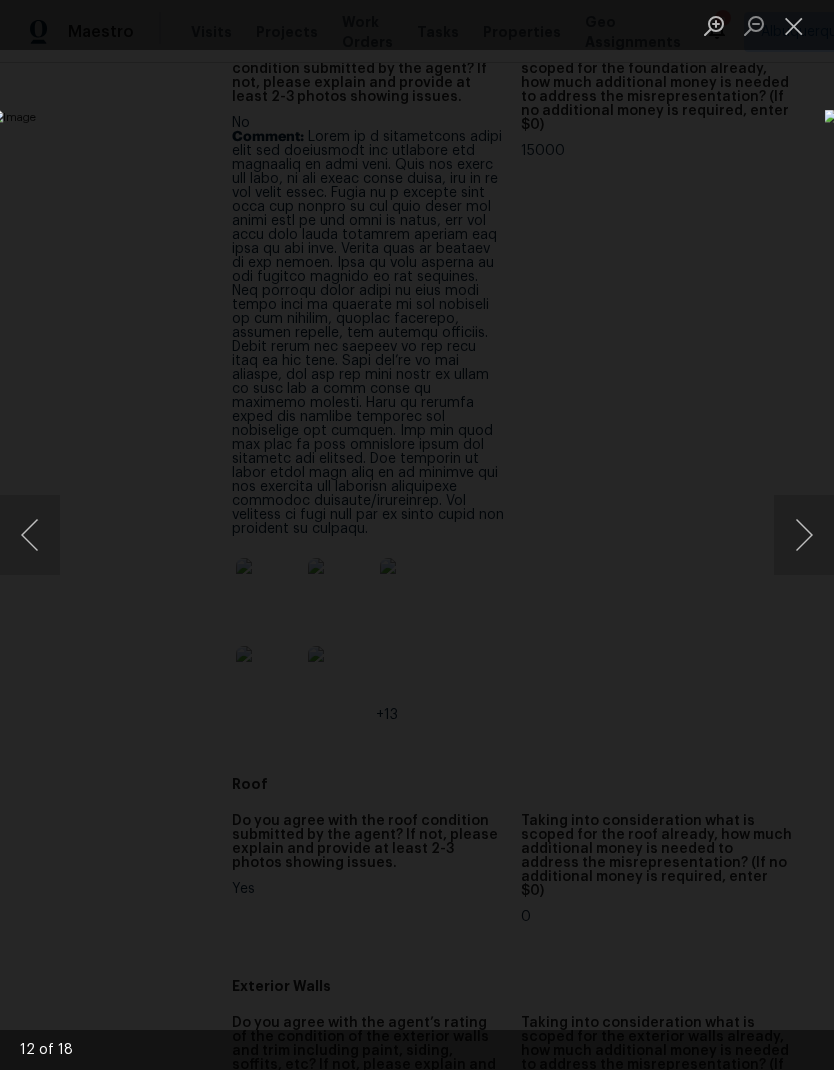 click at bounding box center [794, 25] 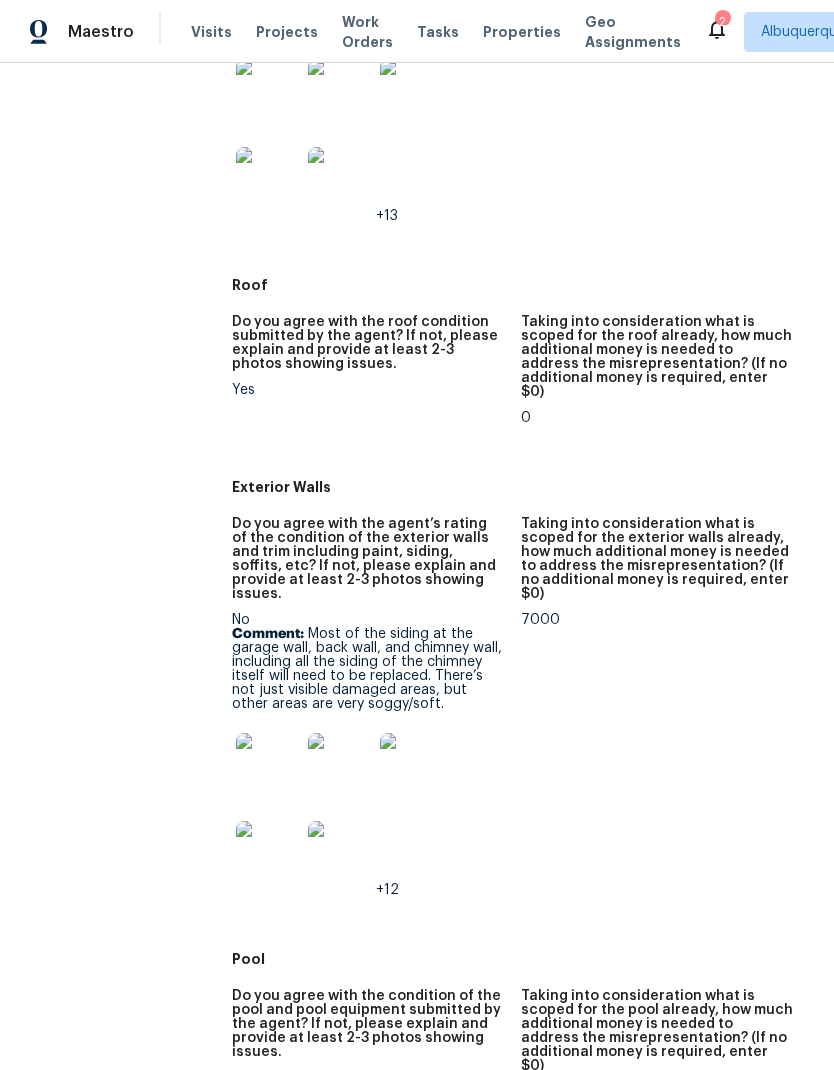 scroll, scrollTop: 1197, scrollLeft: 0, axis: vertical 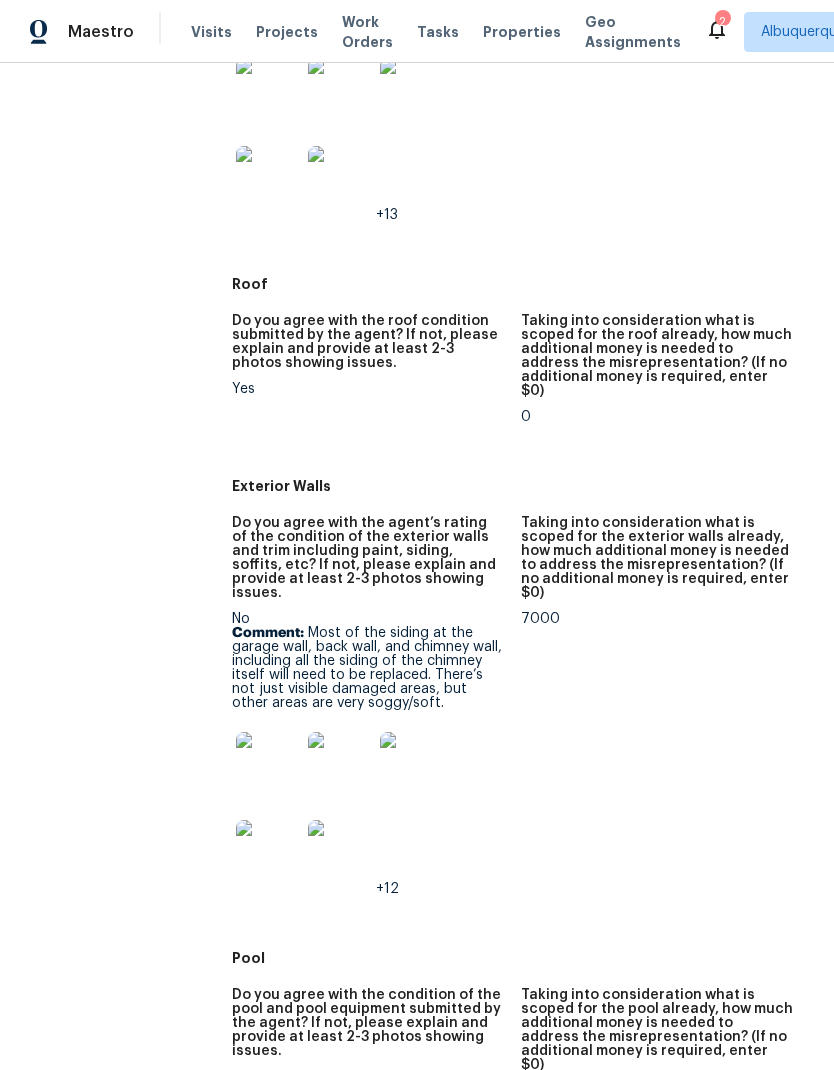 click at bounding box center (268, 764) 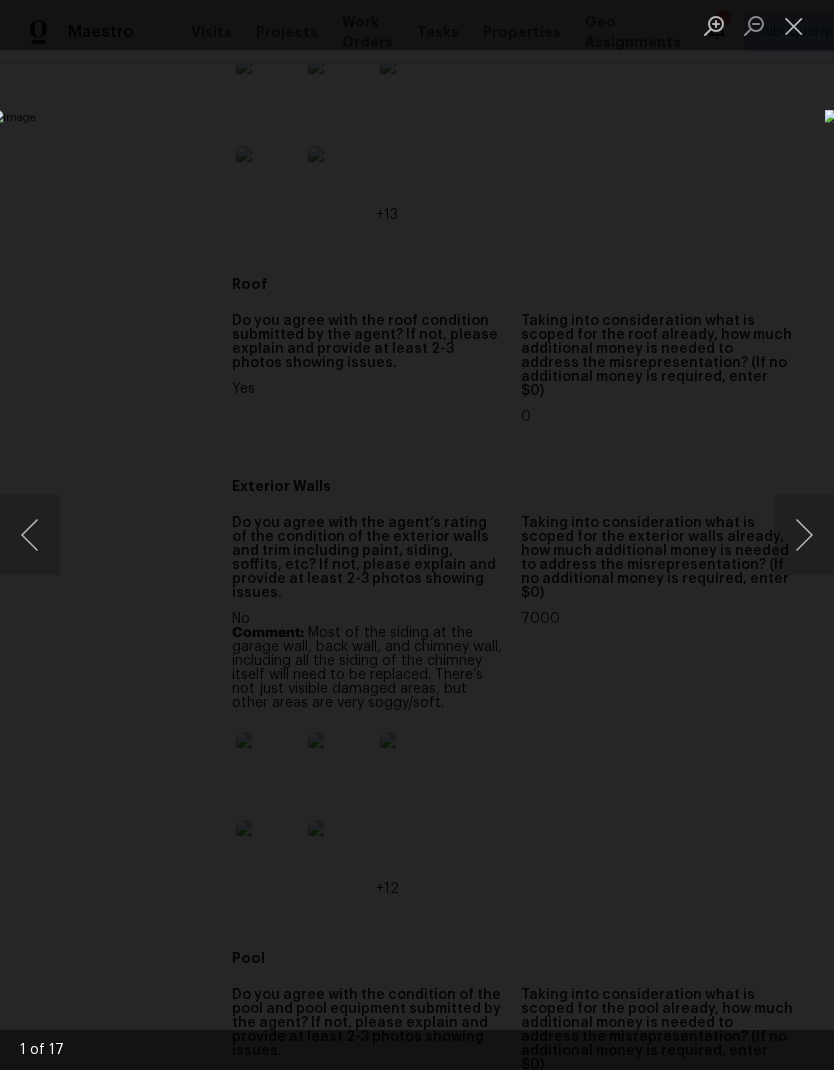 click at bounding box center (804, 535) 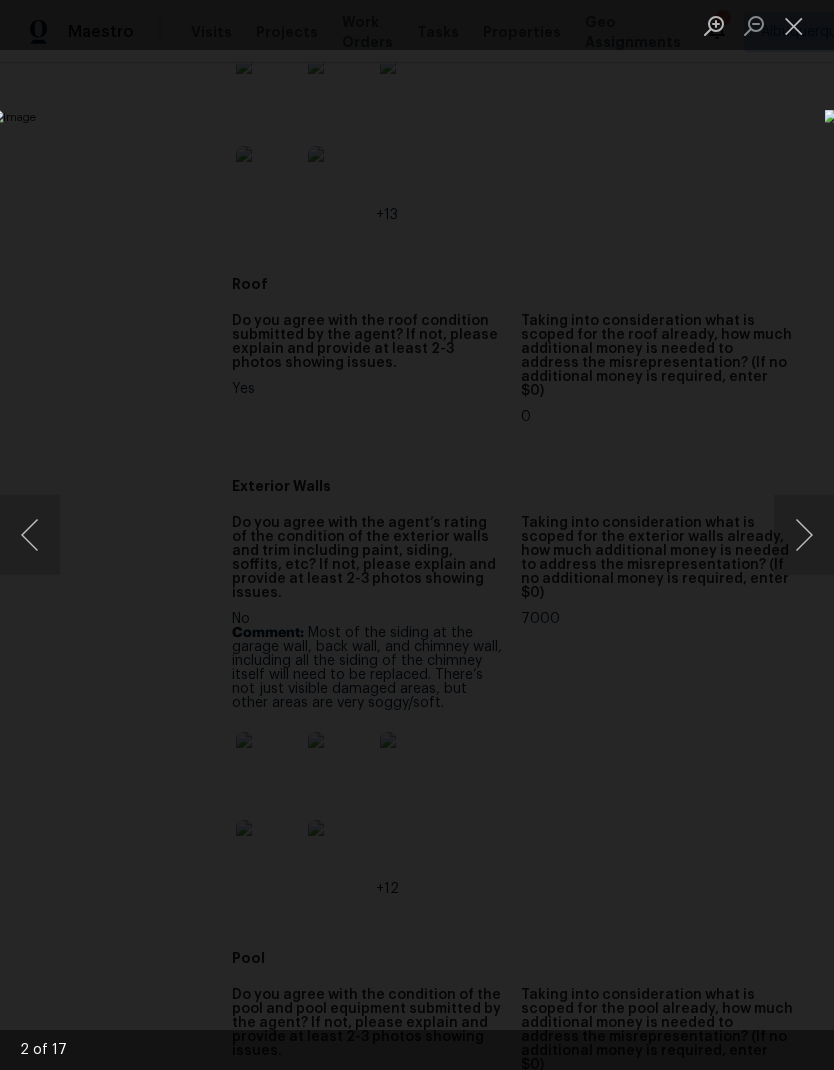 click at bounding box center [804, 535] 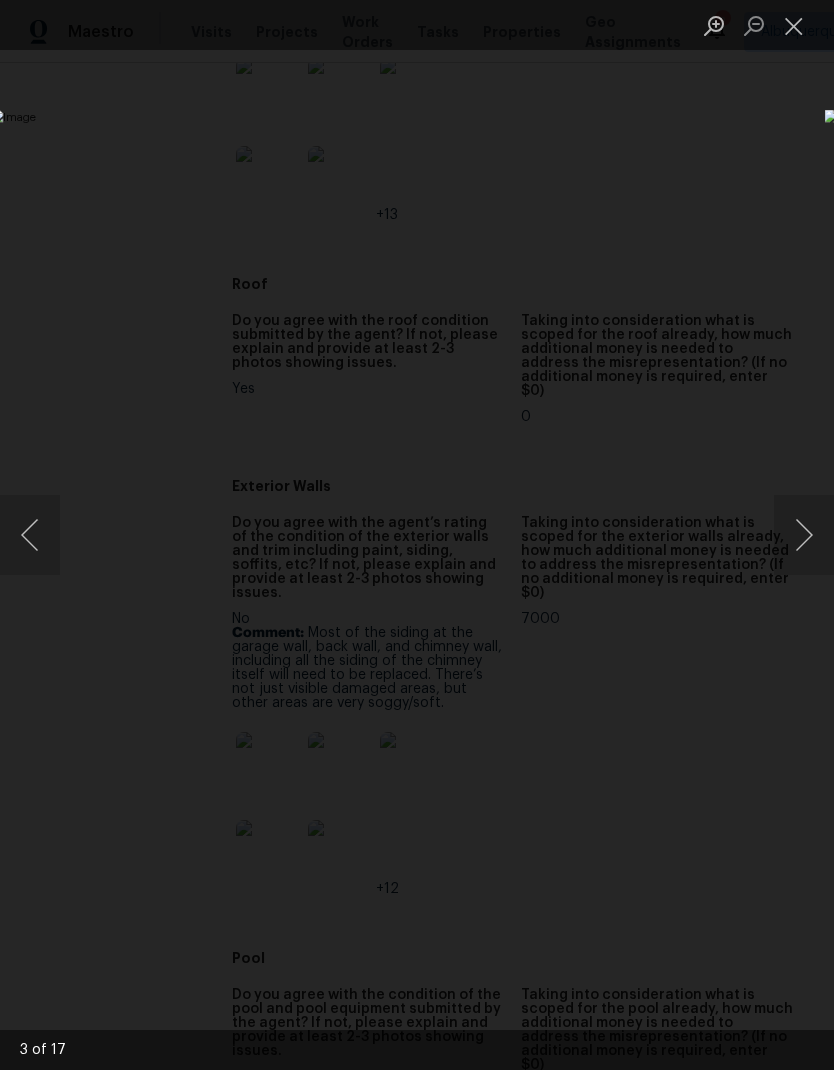 click at bounding box center [804, 535] 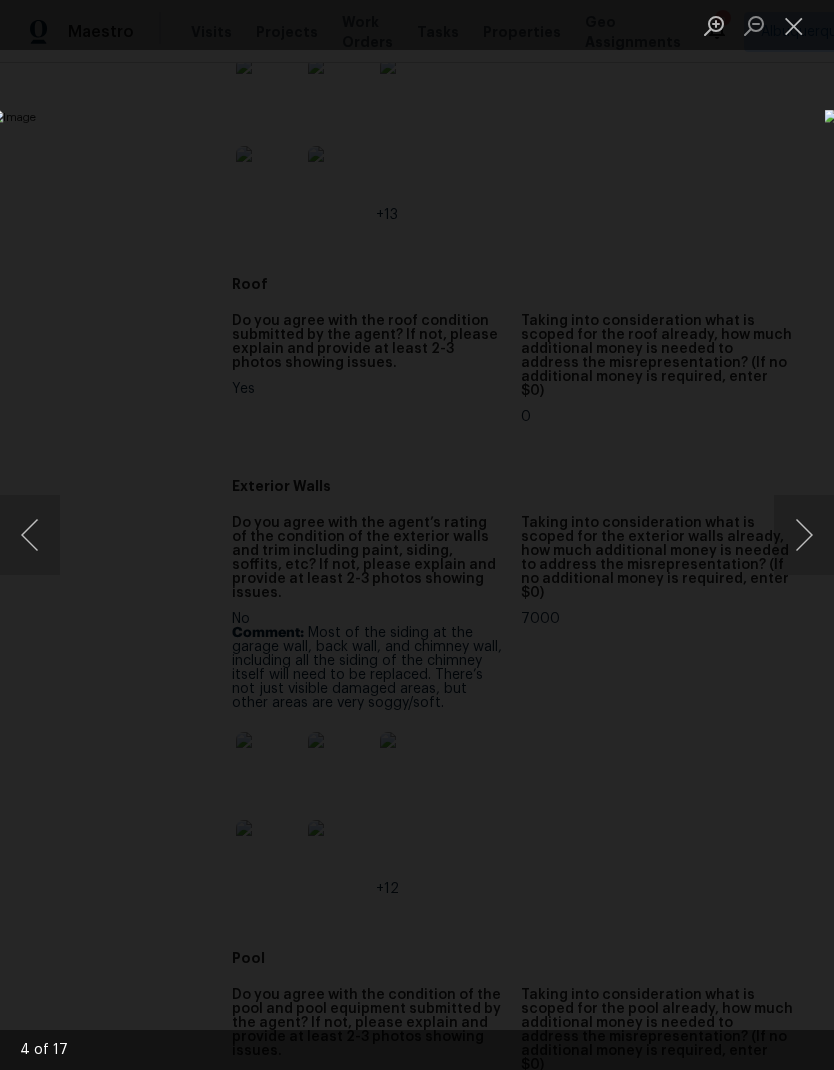 click at bounding box center (804, 535) 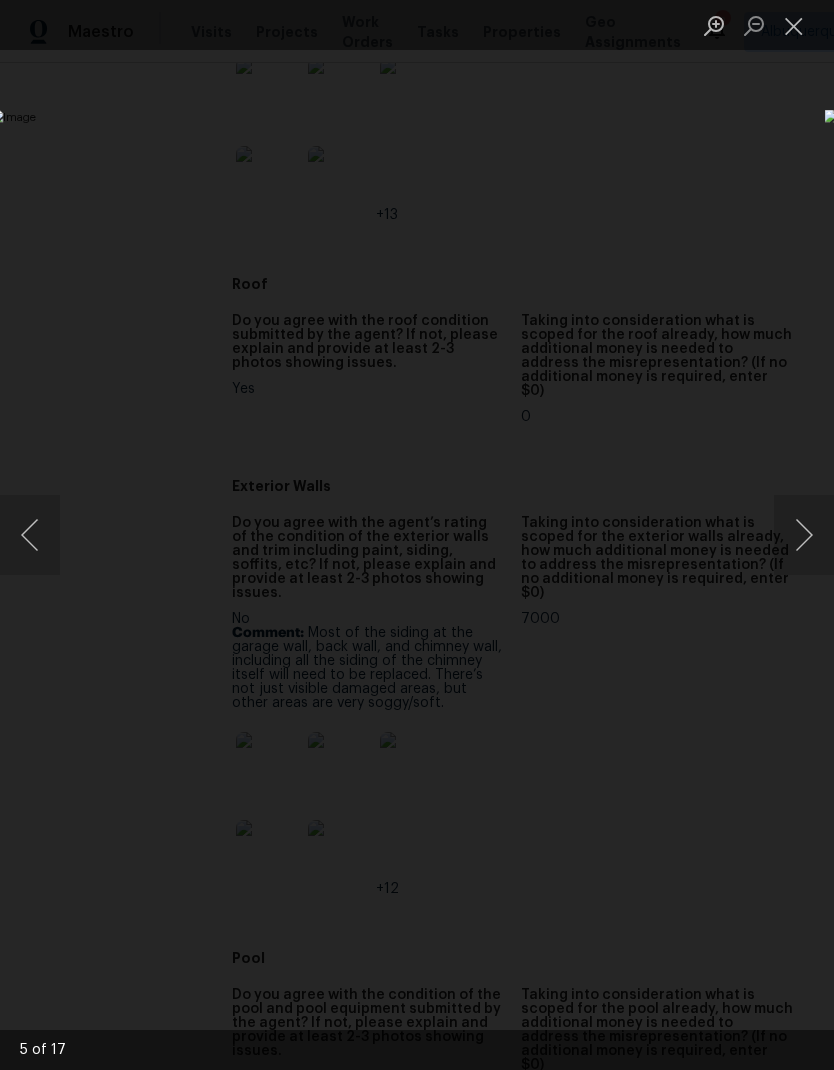 click at bounding box center (804, 535) 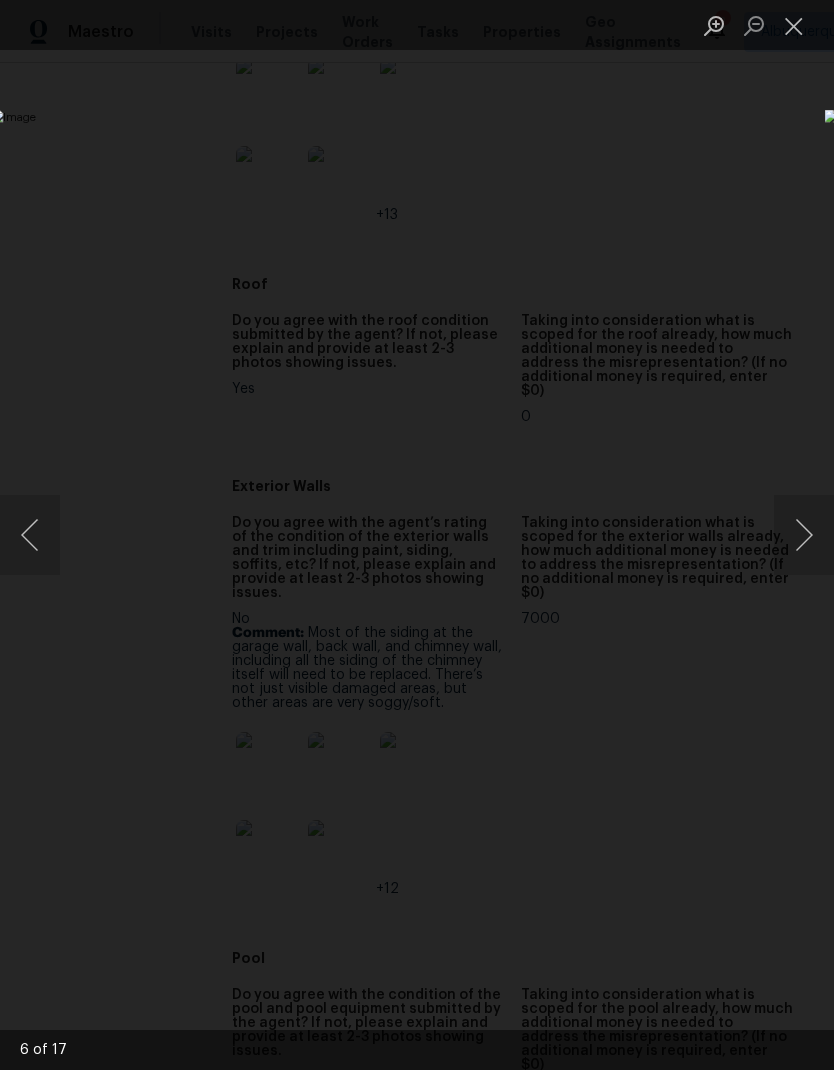 click at bounding box center [804, 535] 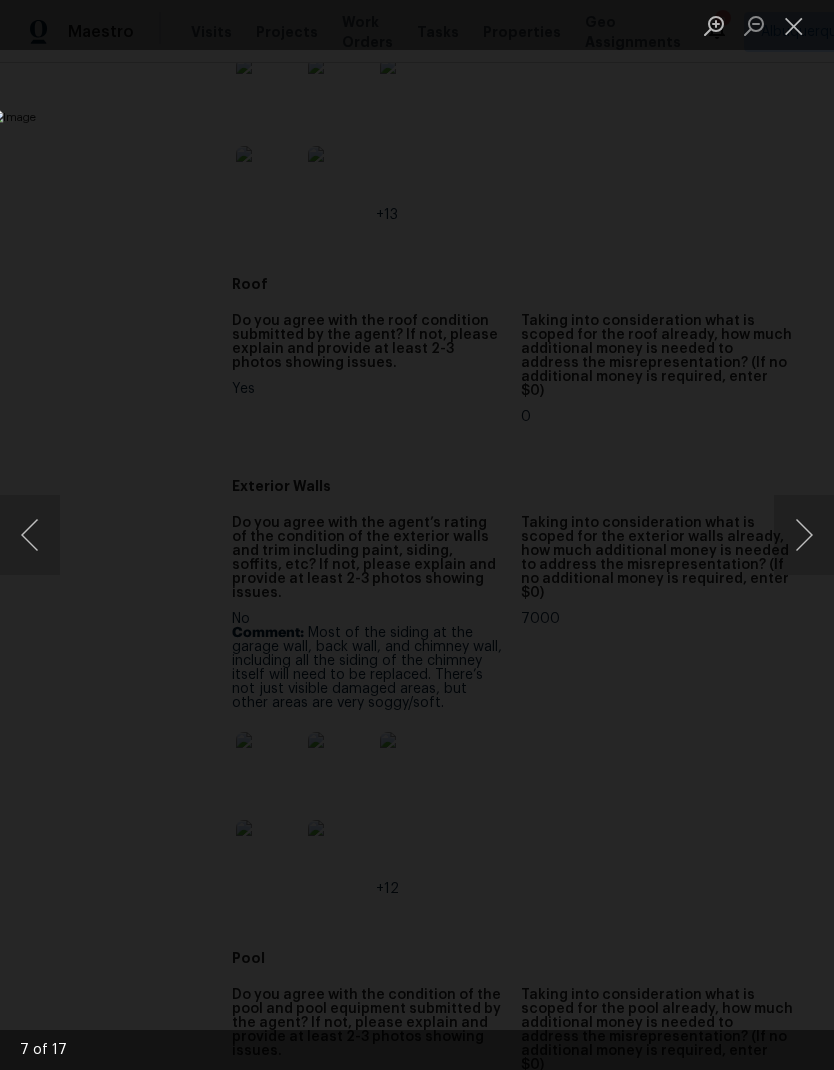 click at bounding box center [804, 535] 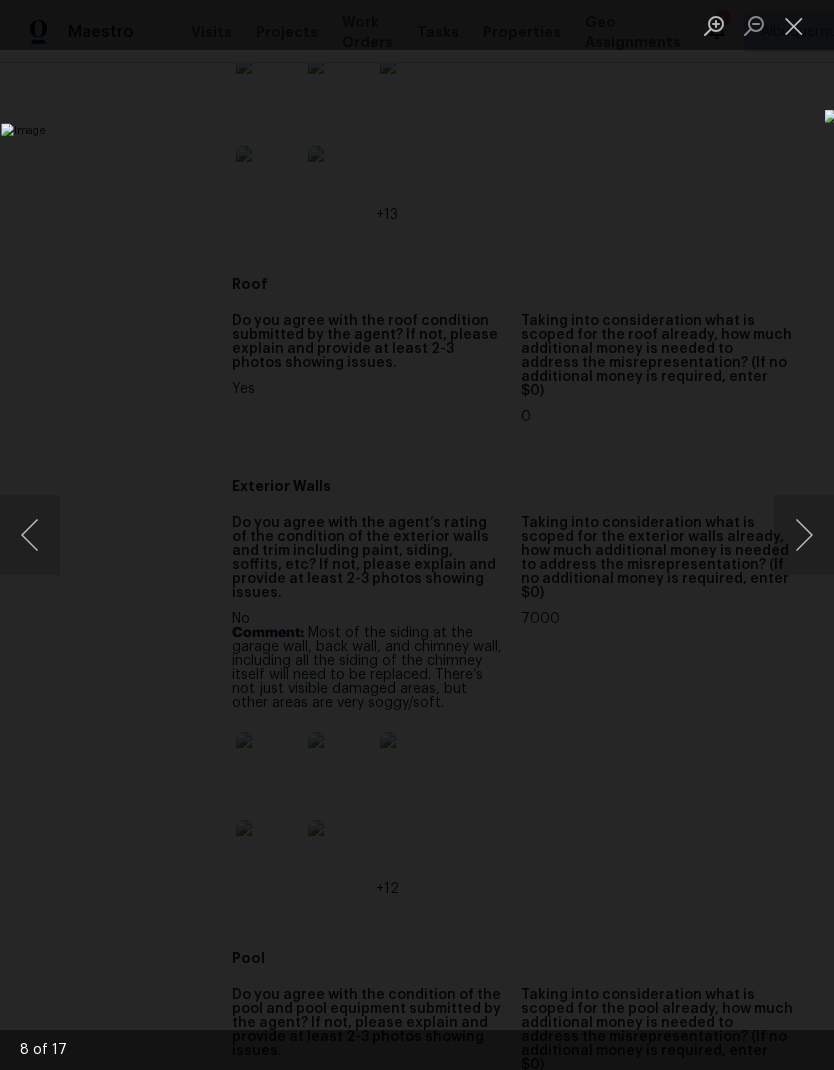 click at bounding box center [804, 535] 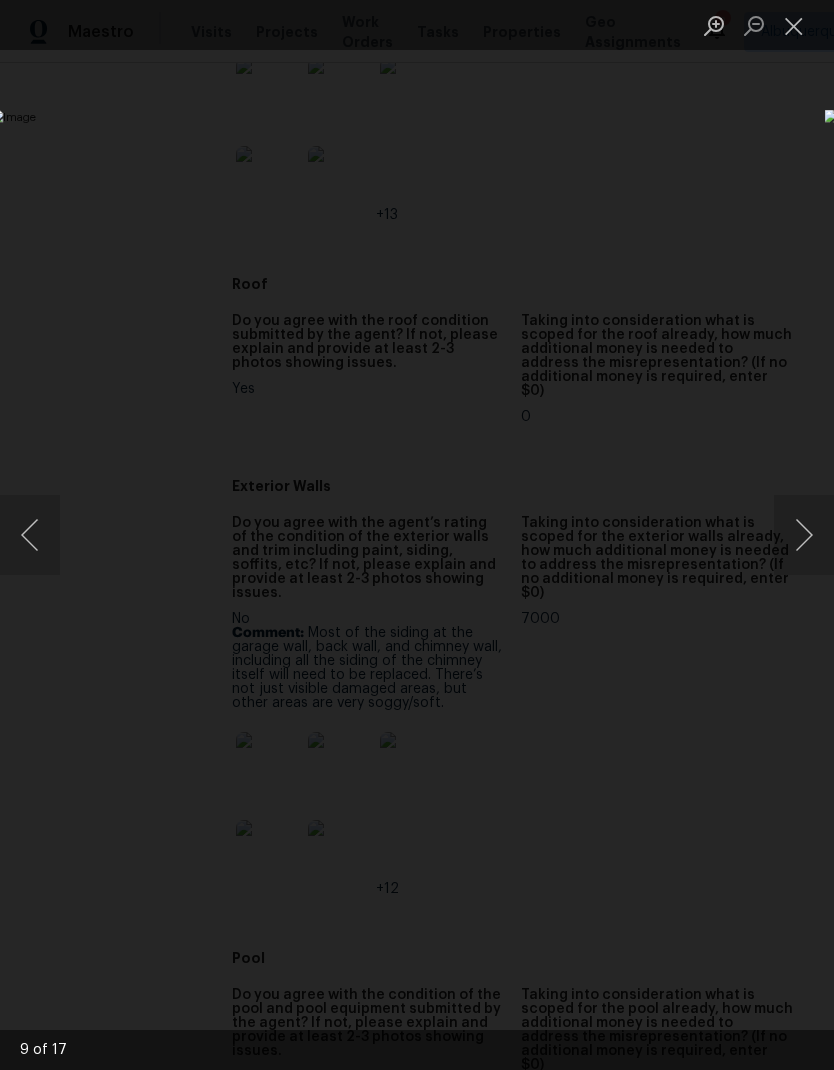 click at bounding box center (804, 535) 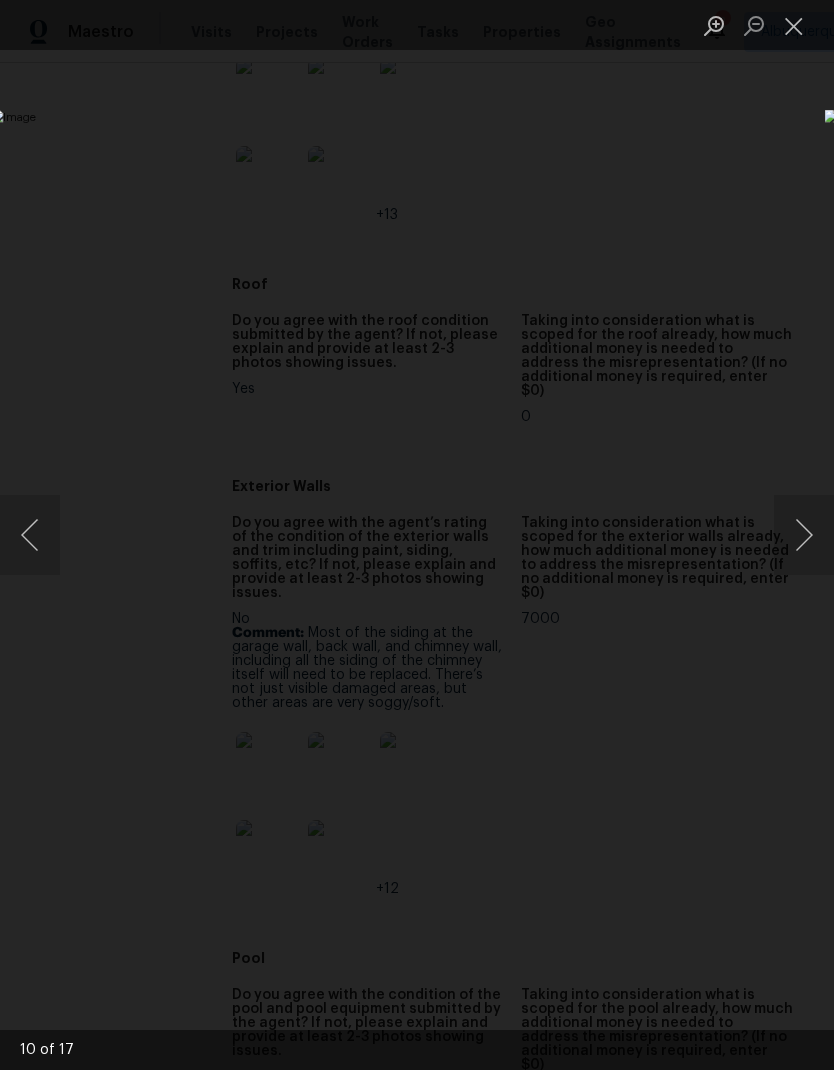 click at bounding box center (804, 535) 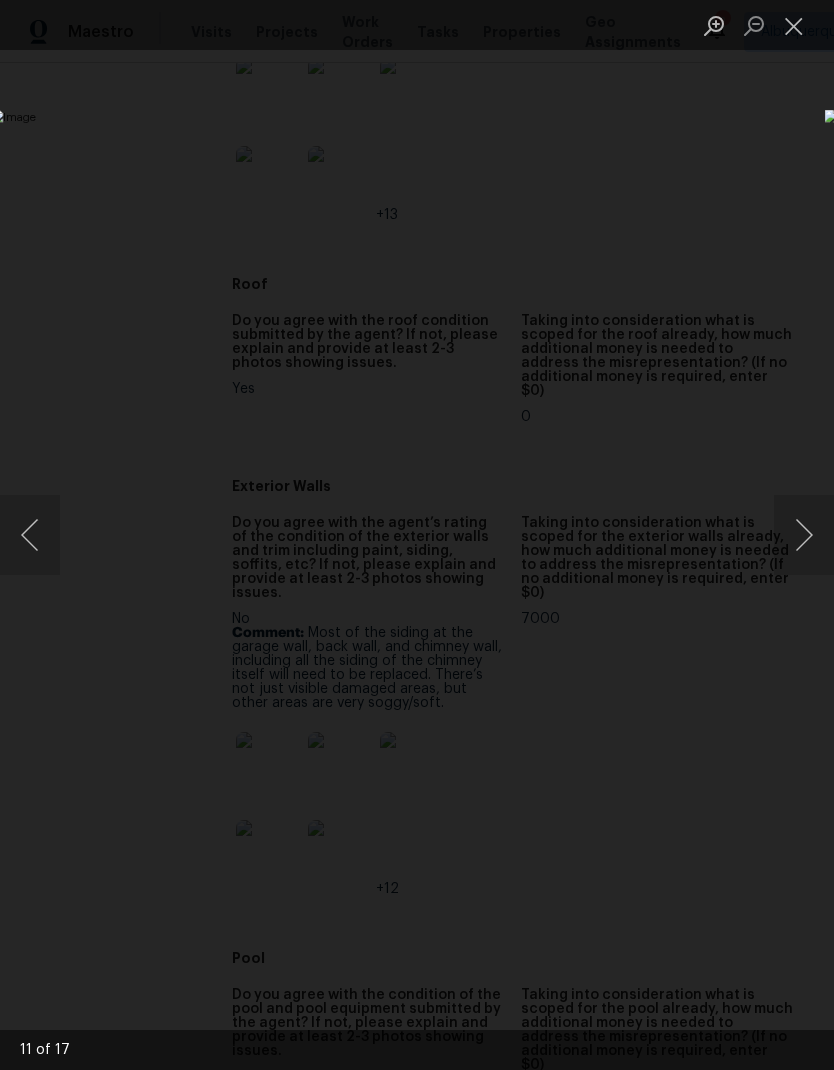 click at bounding box center [804, 535] 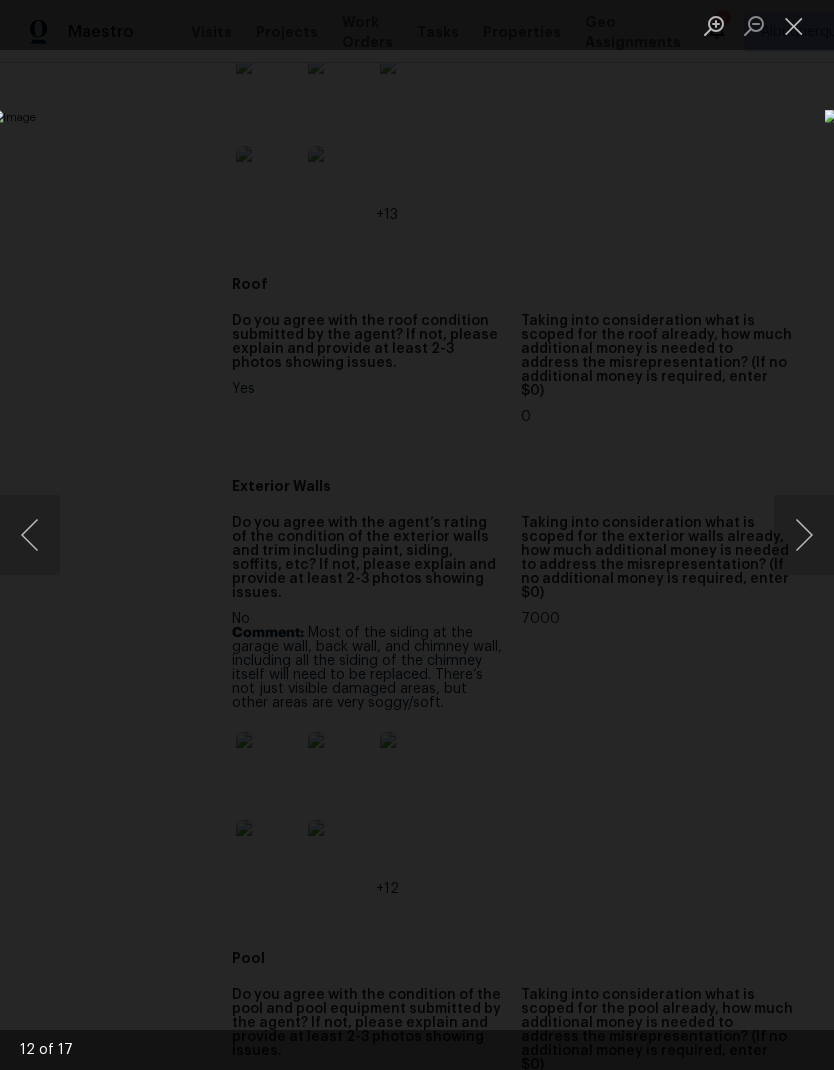 click at bounding box center (804, 535) 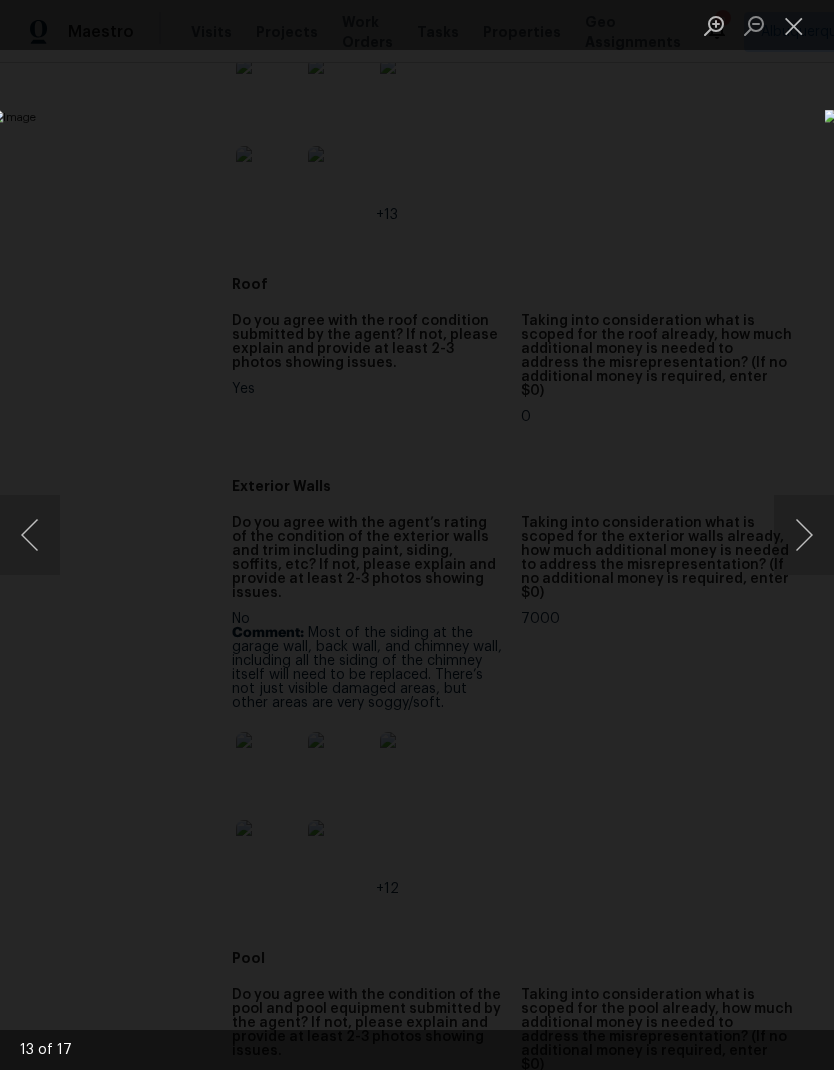 click at bounding box center (804, 535) 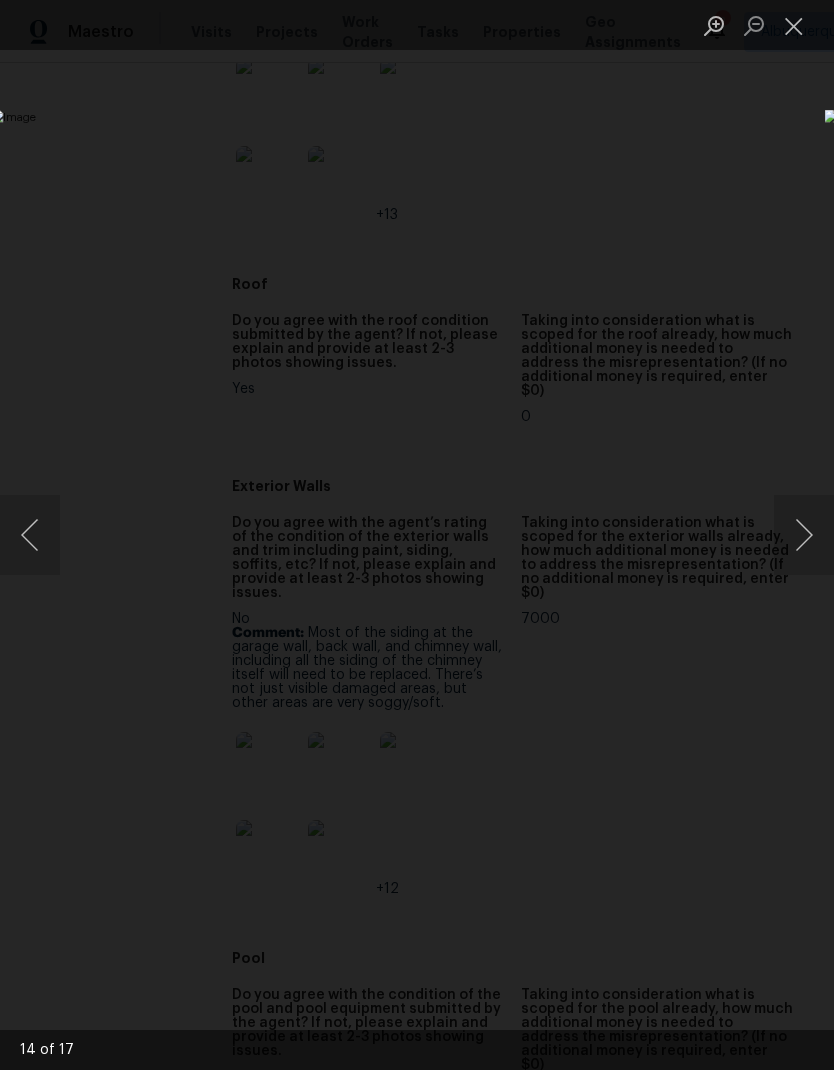 click at bounding box center [804, 535] 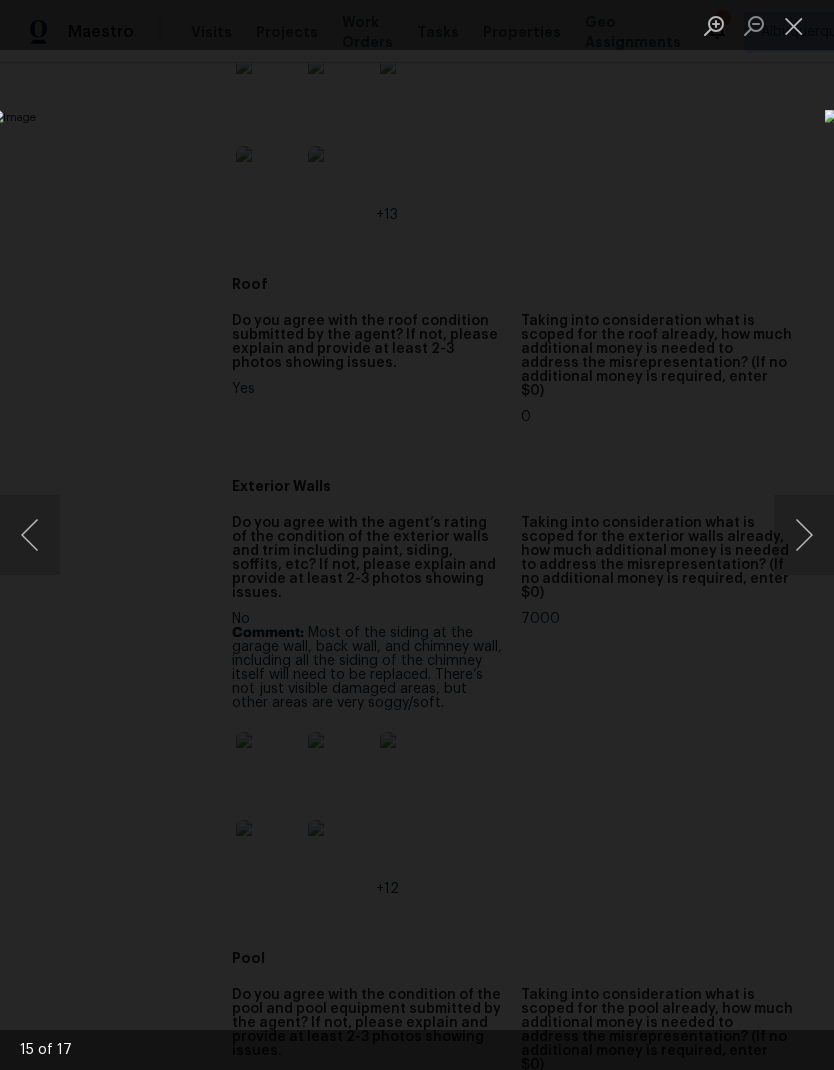 click at bounding box center (804, 535) 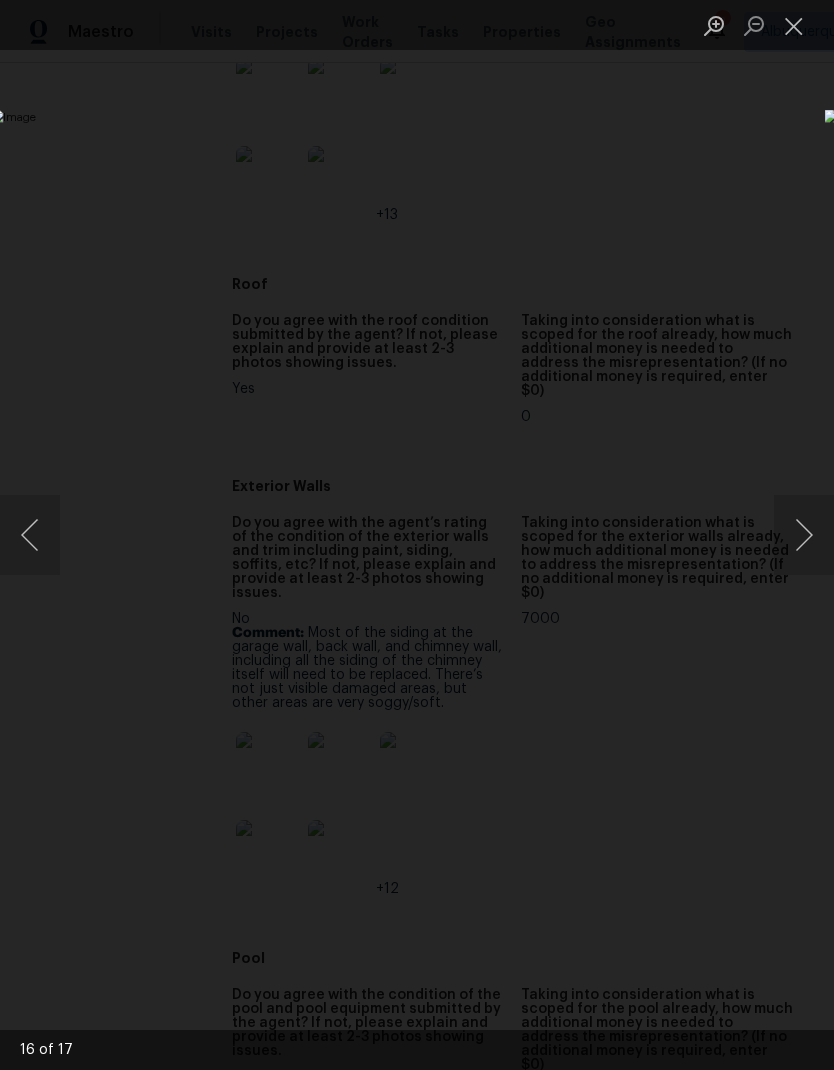 click at bounding box center [804, 535] 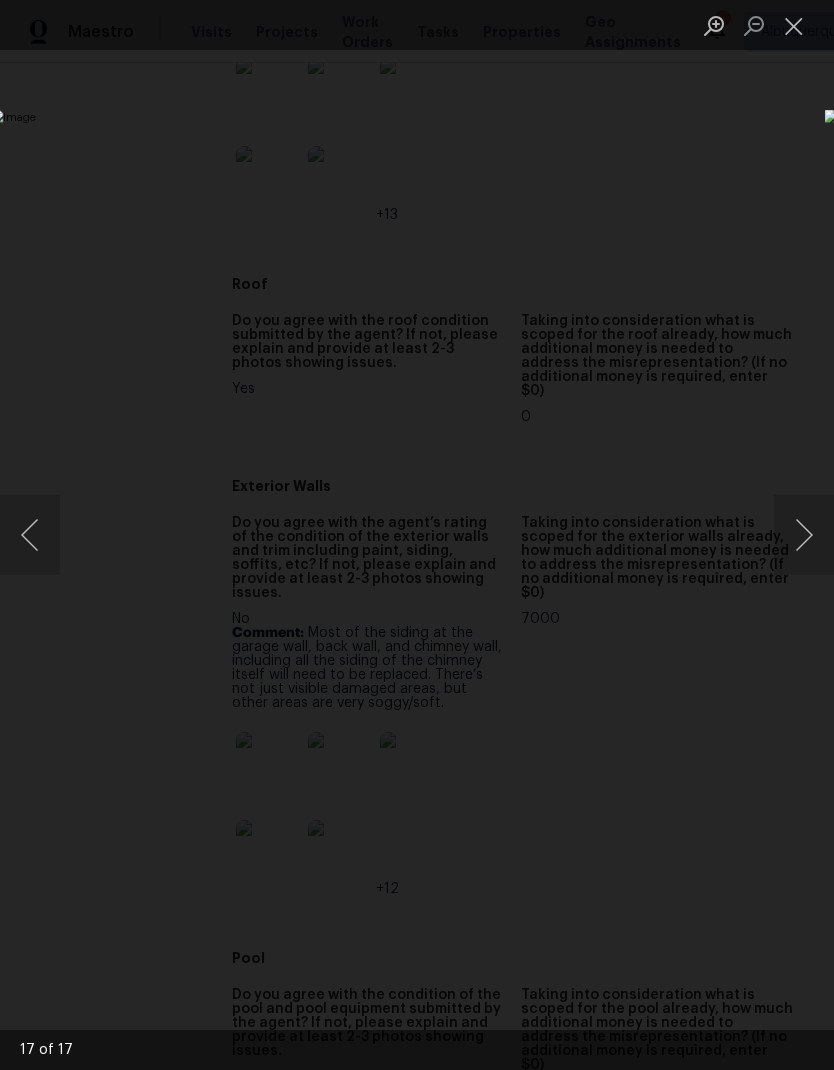 click at bounding box center (804, 535) 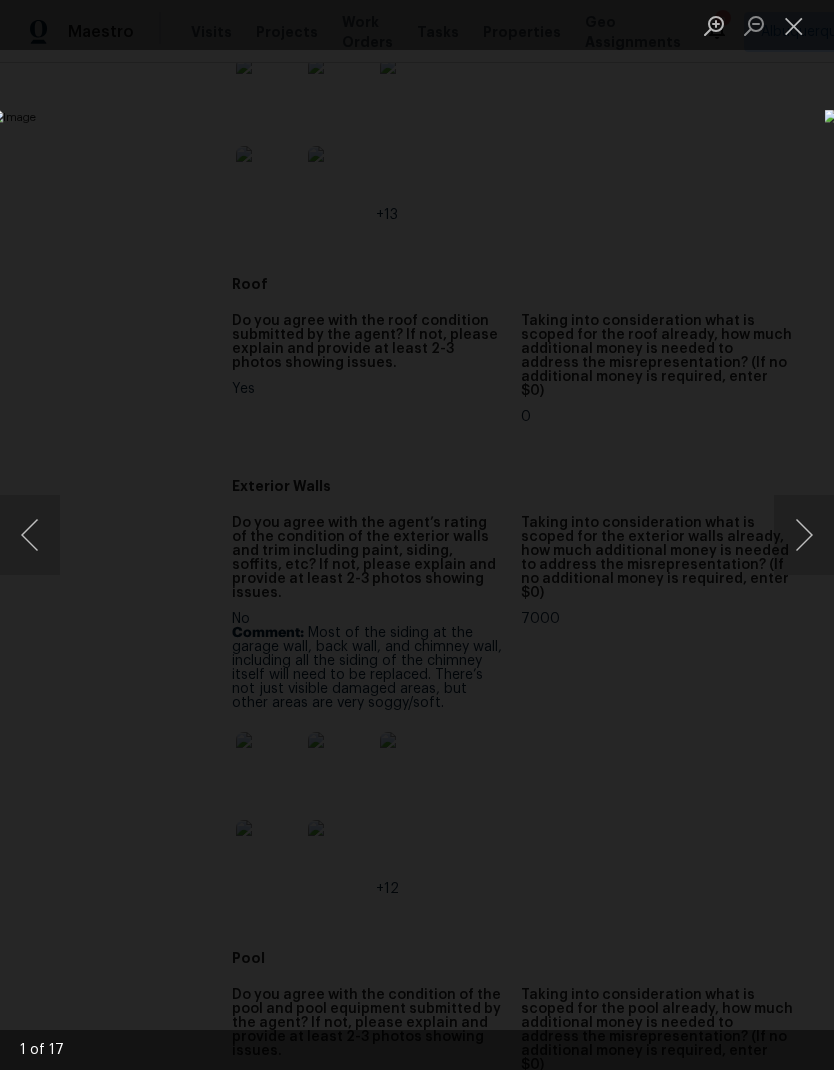 click at bounding box center [804, 535] 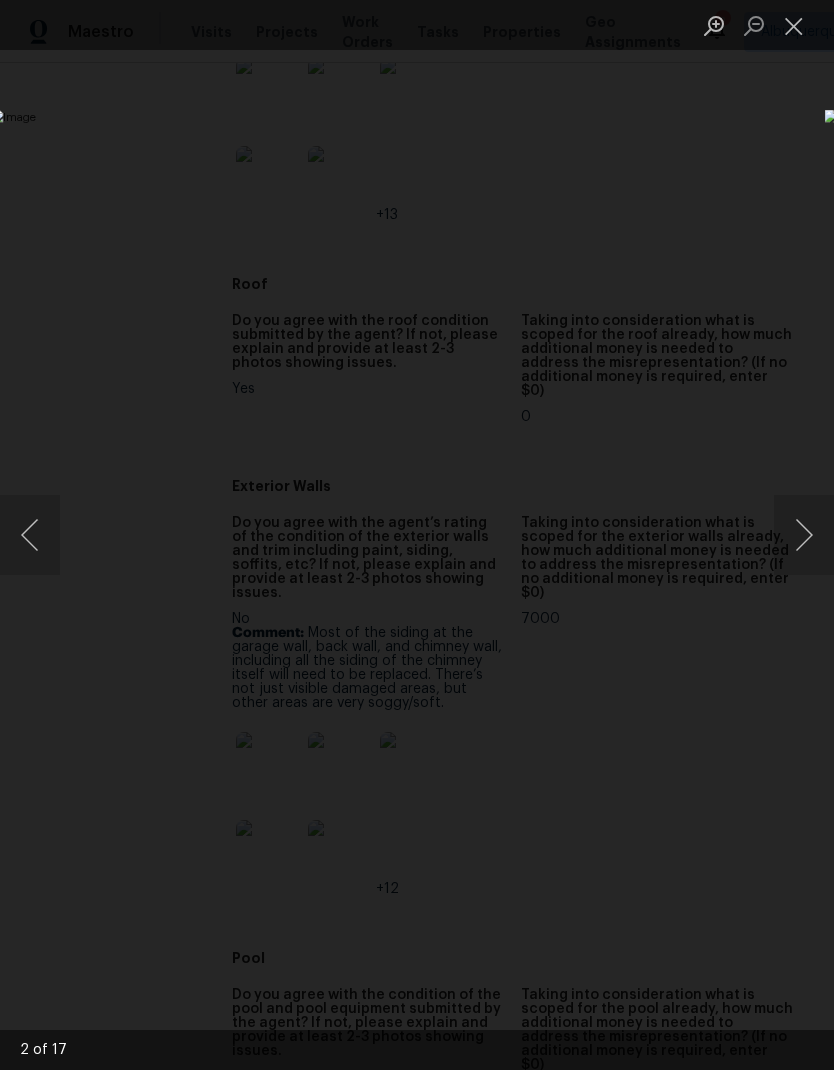 click at bounding box center [30, 535] 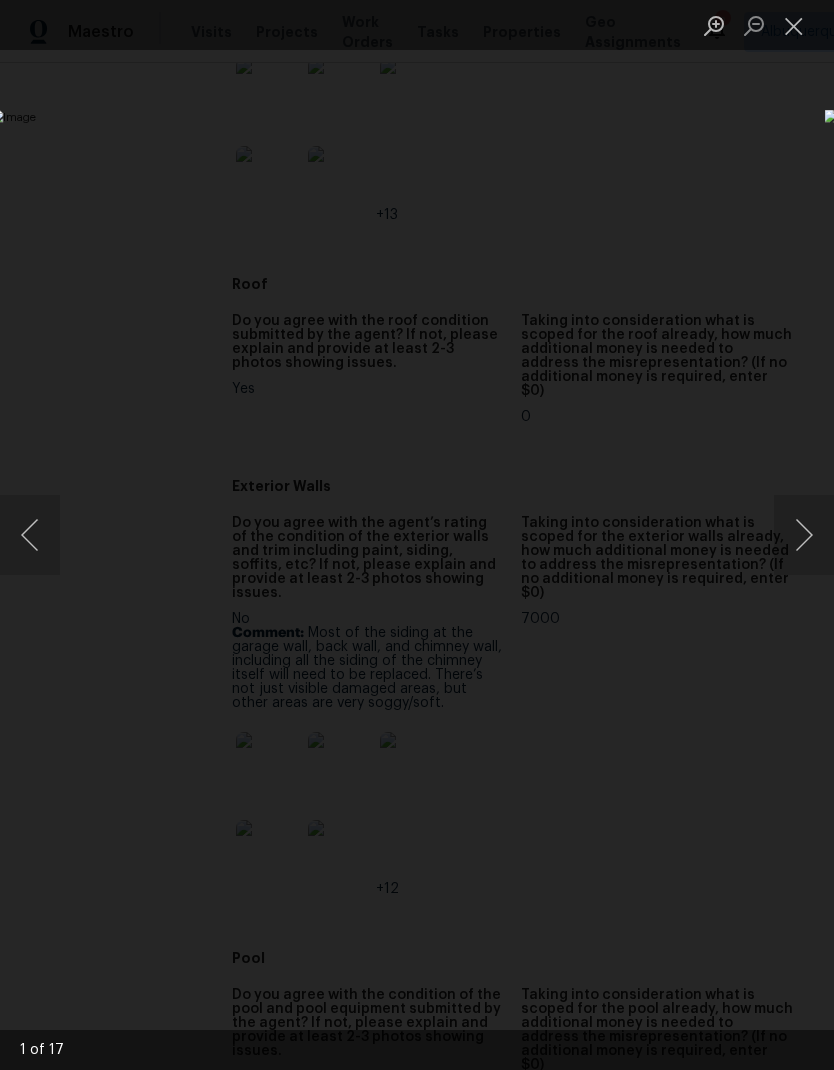 click at bounding box center (794, 25) 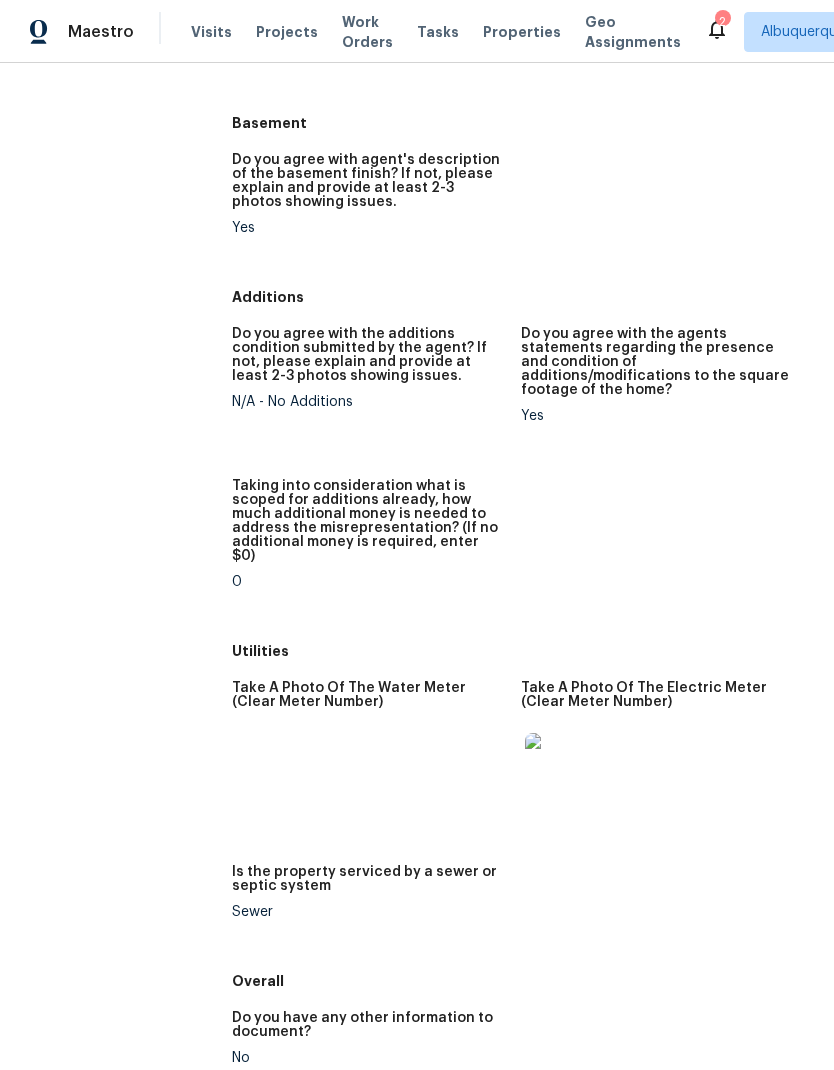 scroll, scrollTop: 3561, scrollLeft: 0, axis: vertical 